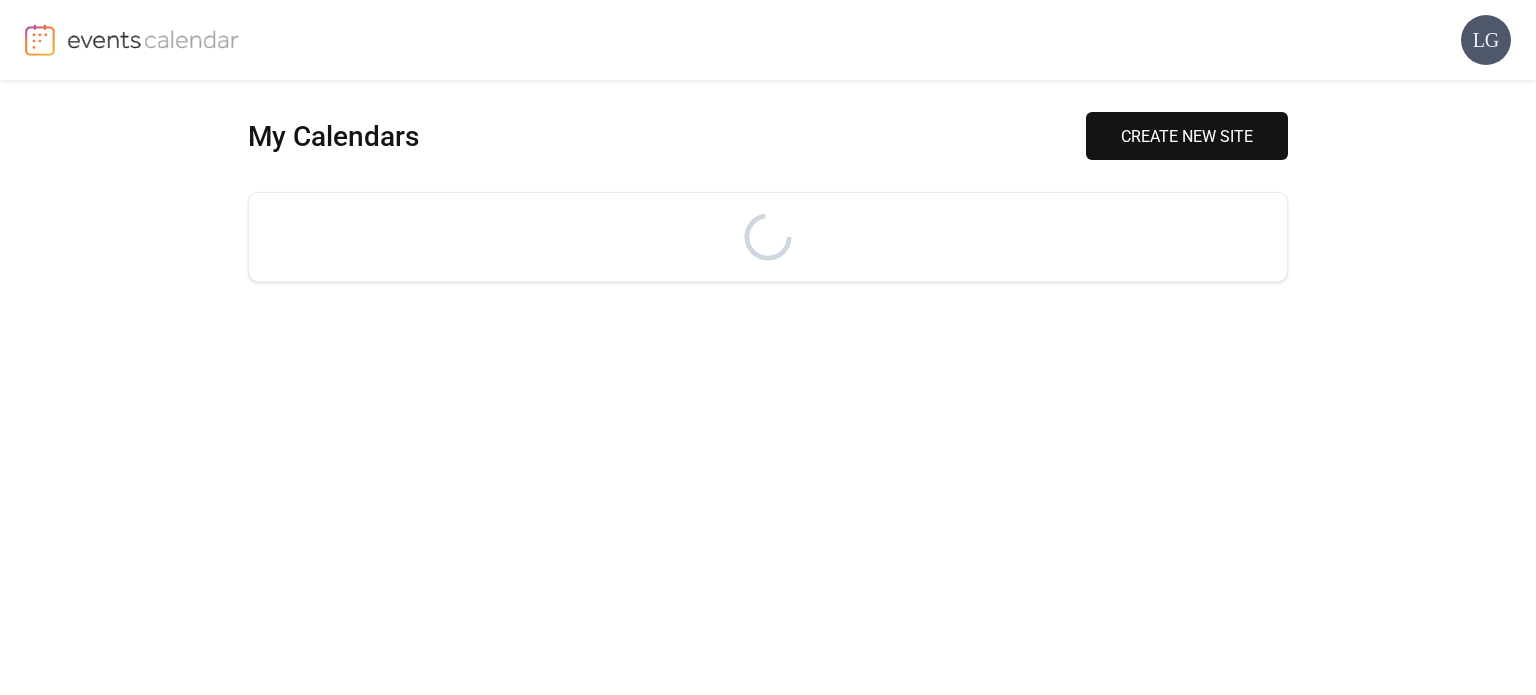 scroll, scrollTop: 0, scrollLeft: 0, axis: both 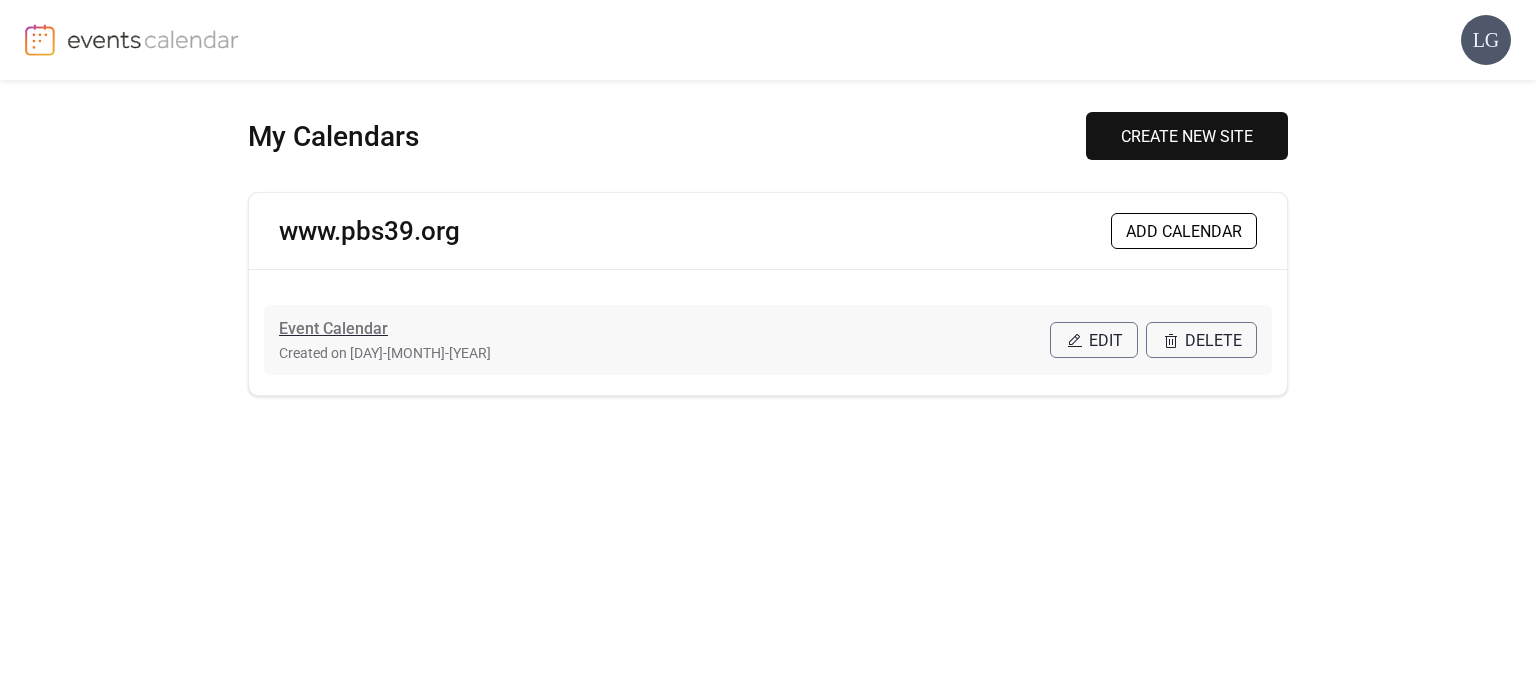 click on "Event Calendar" at bounding box center (333, 329) 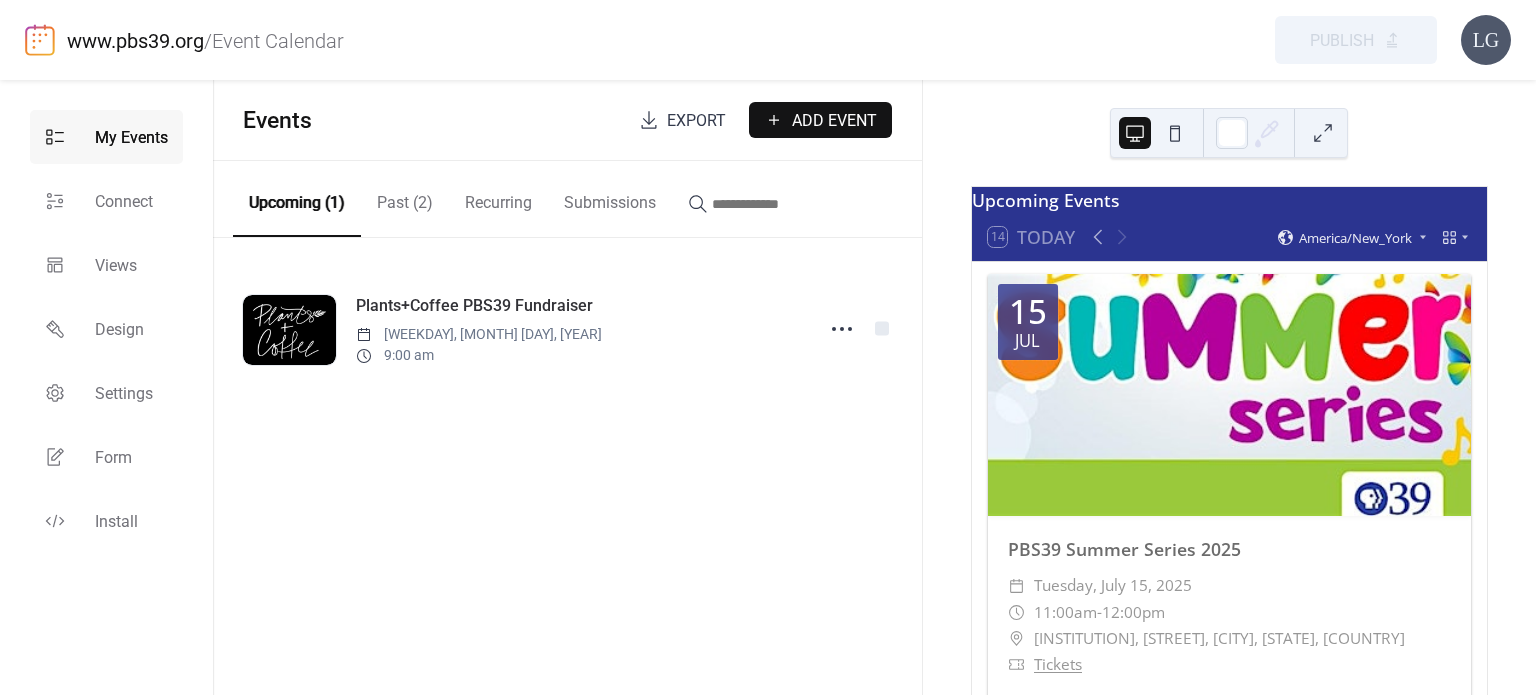 click on "Add Event" at bounding box center (834, 121) 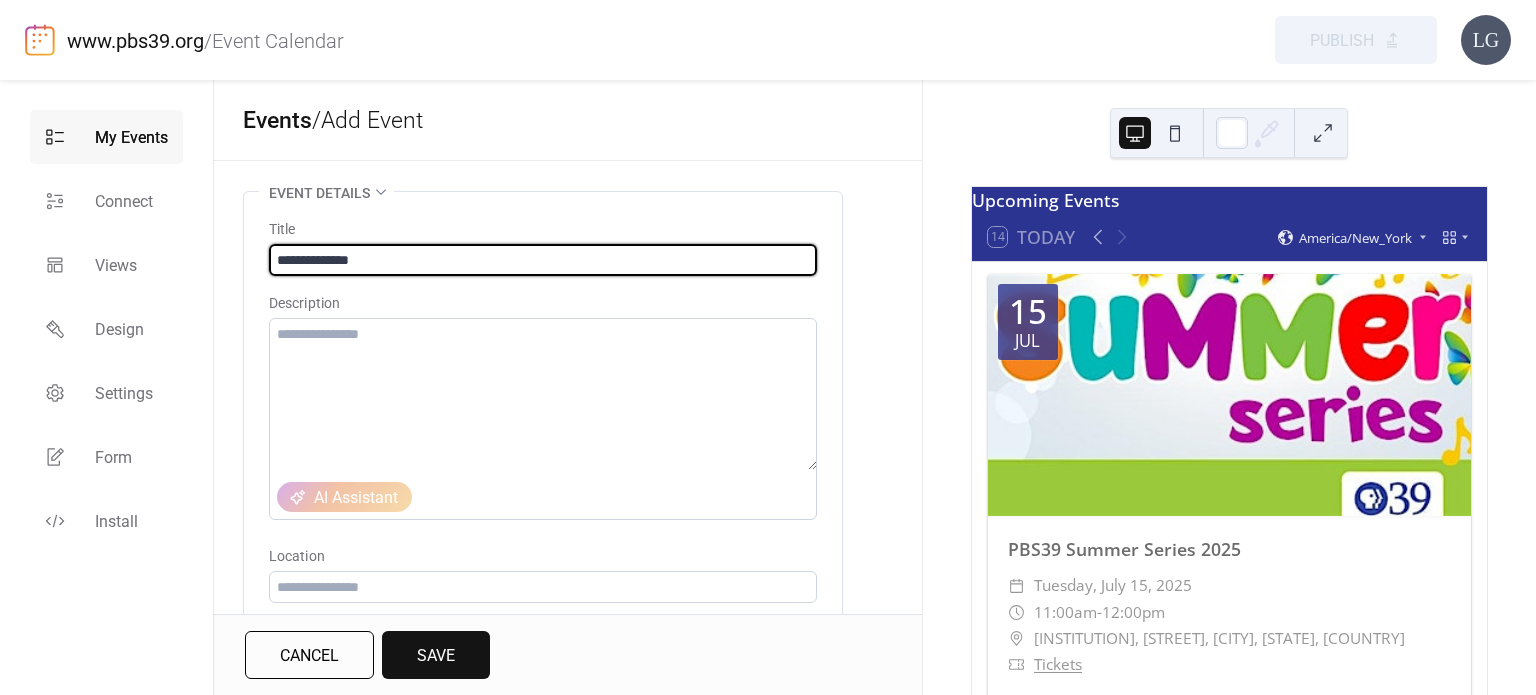 type on "**********" 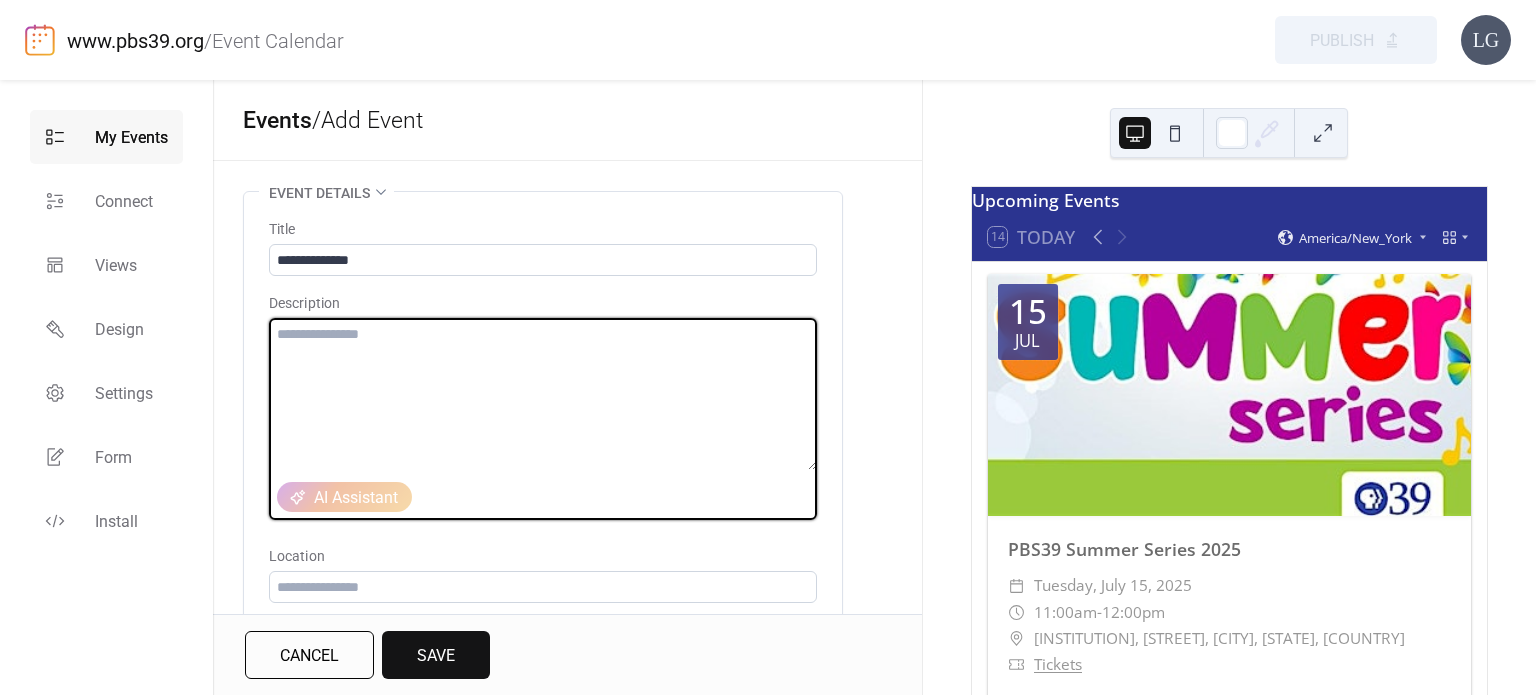 click at bounding box center (543, 394) 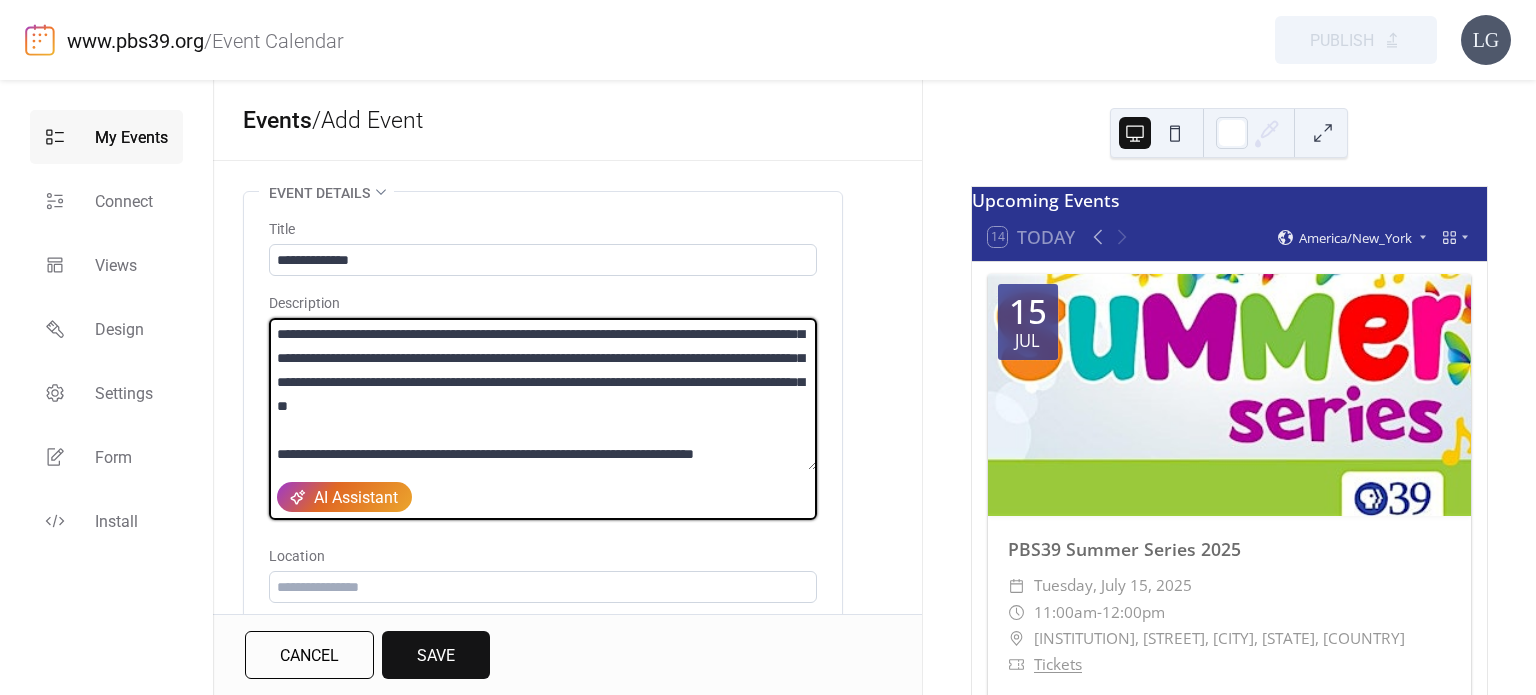 scroll, scrollTop: 112, scrollLeft: 0, axis: vertical 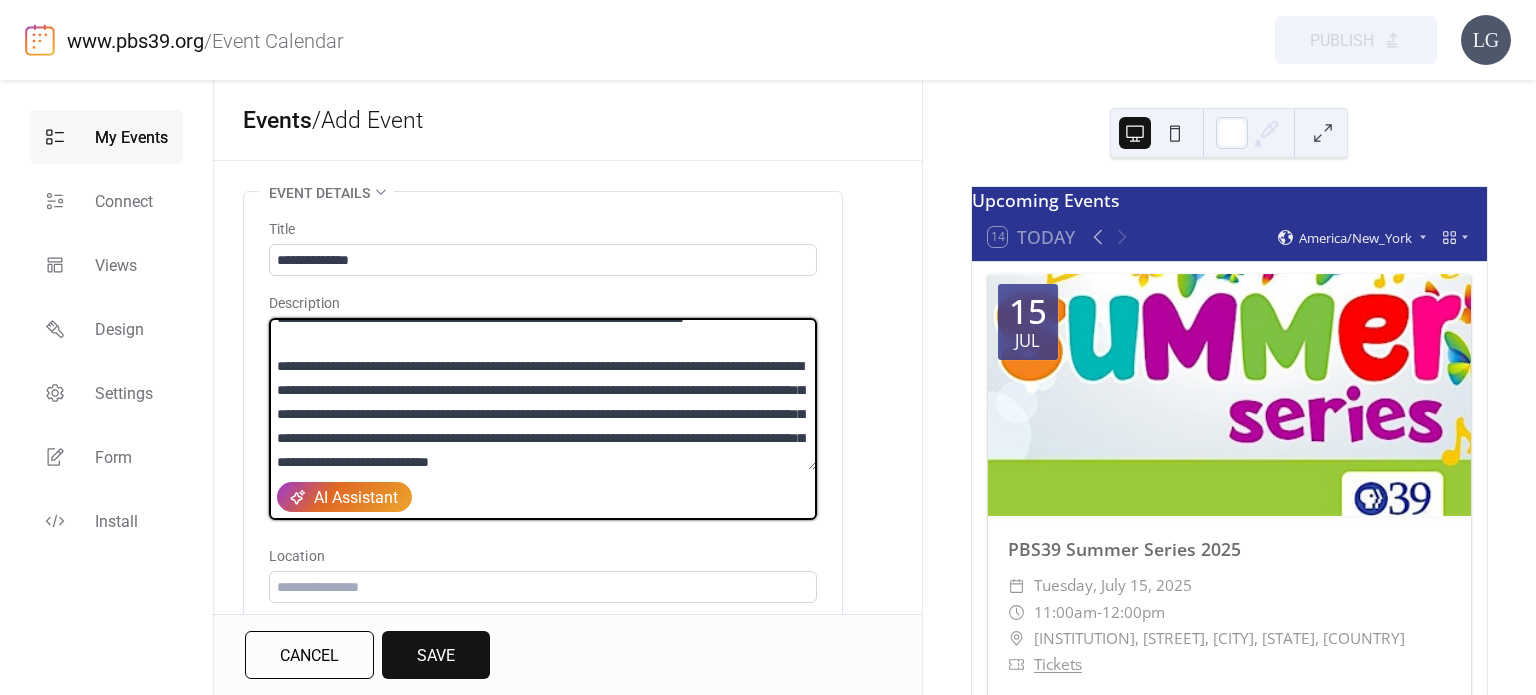 click at bounding box center [543, 394] 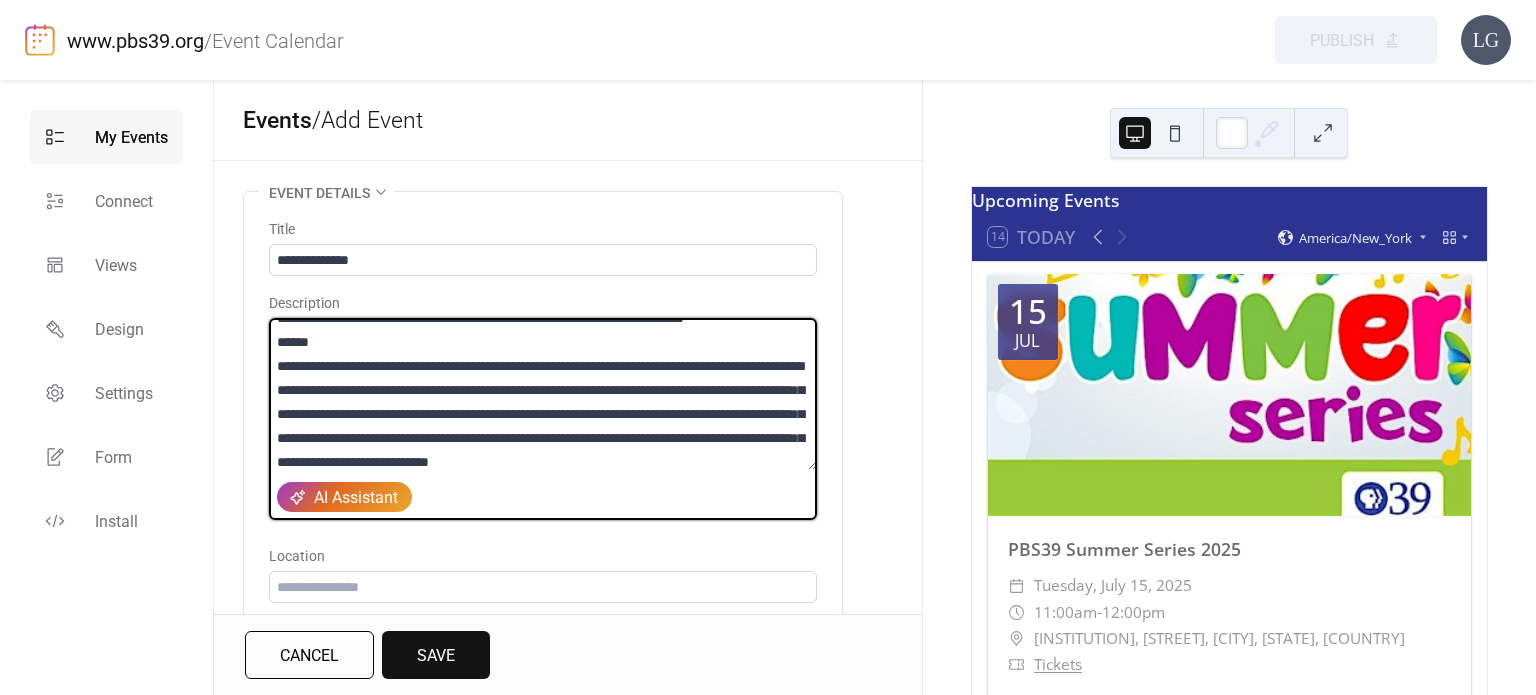 click at bounding box center (543, 394) 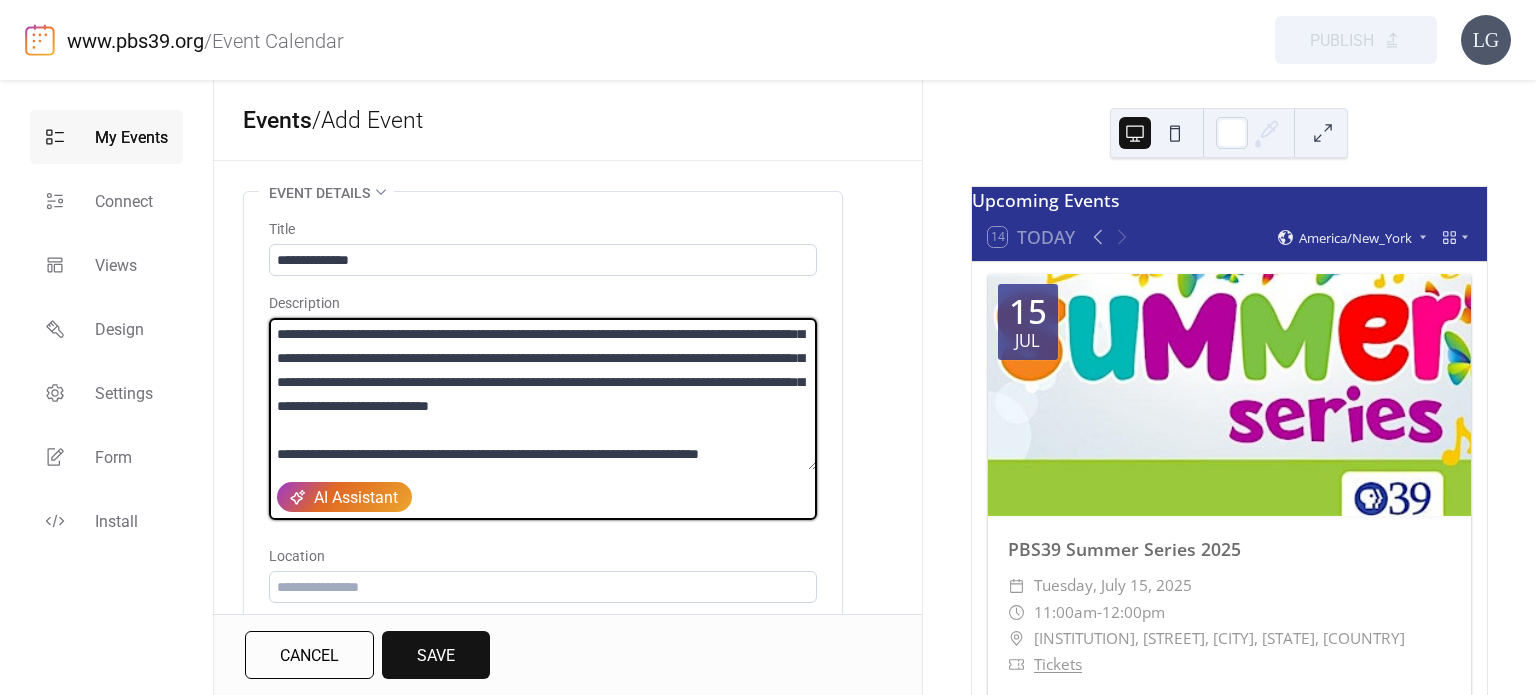 scroll, scrollTop: 288, scrollLeft: 0, axis: vertical 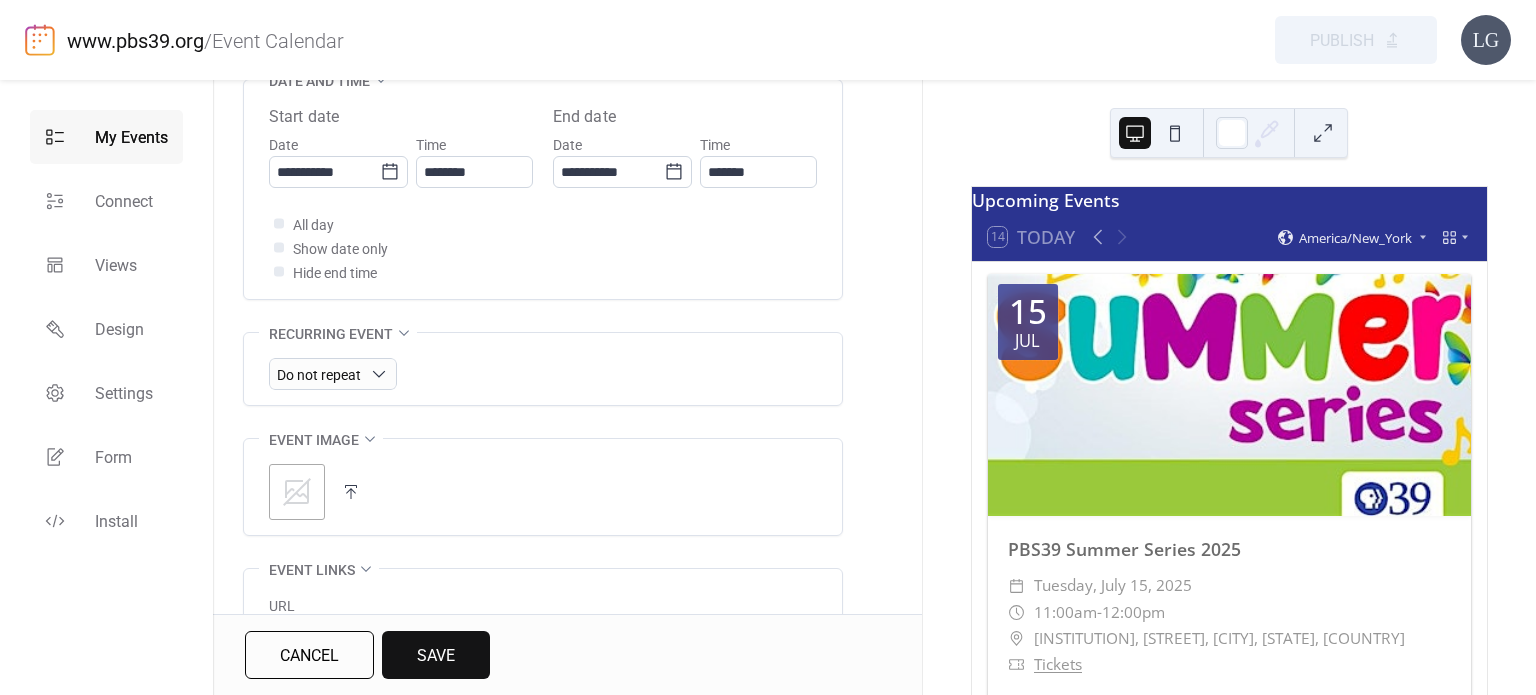 type on "**********" 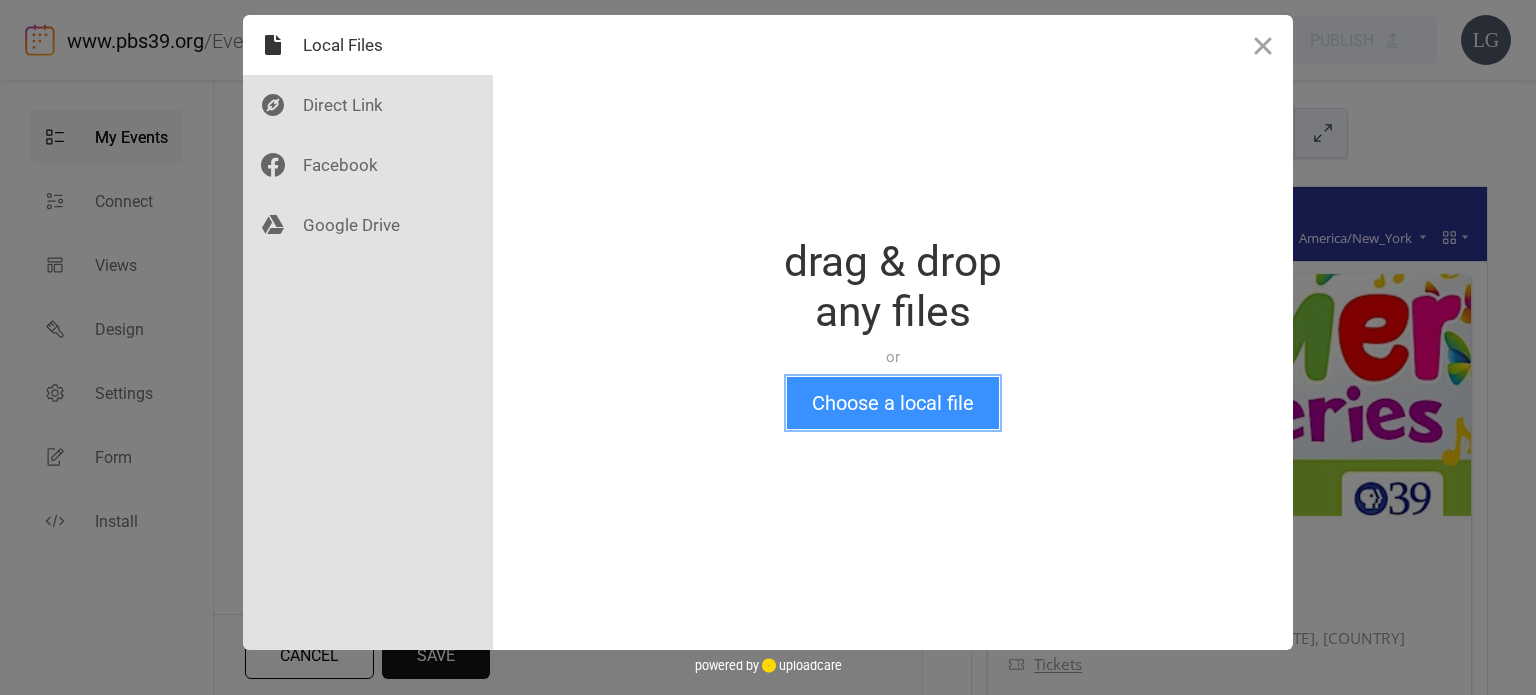 click on "Choose a local file" at bounding box center [893, 403] 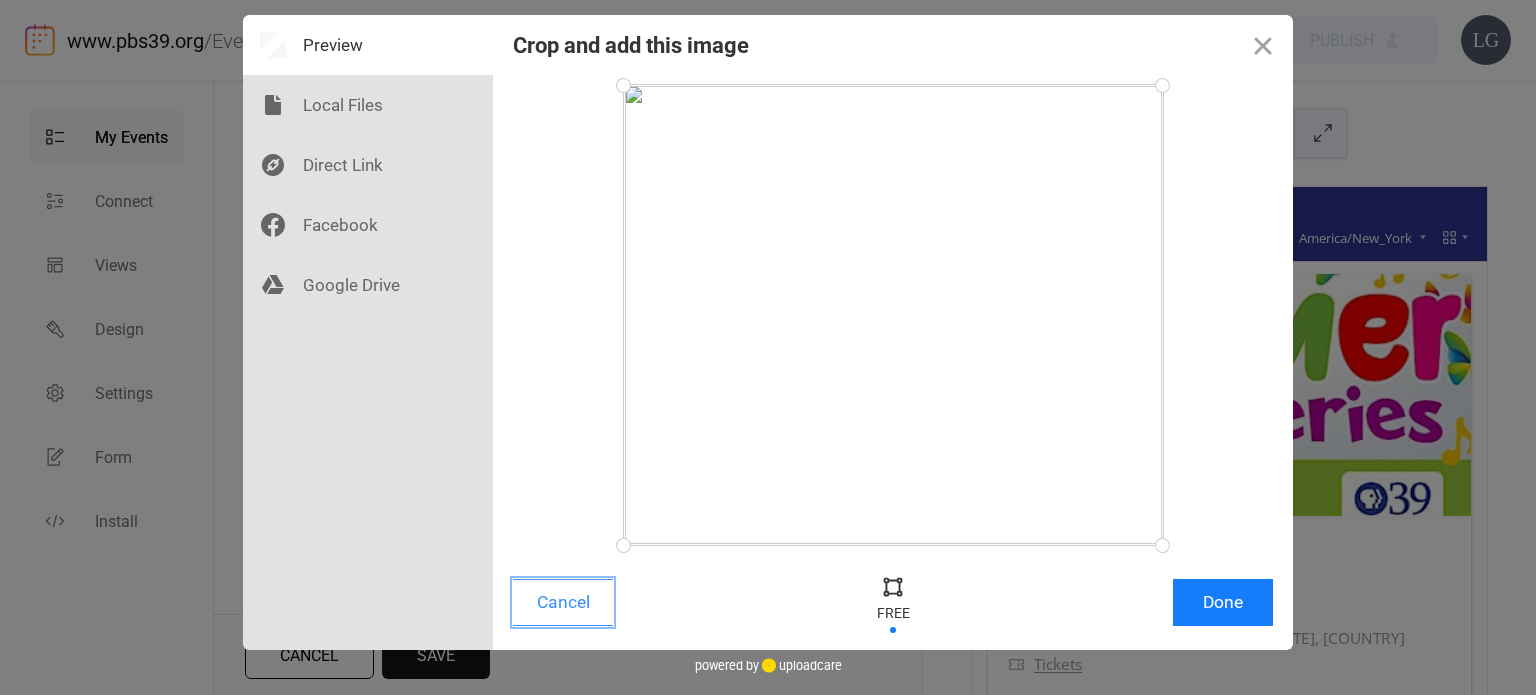 click on "Cancel" at bounding box center [563, 602] 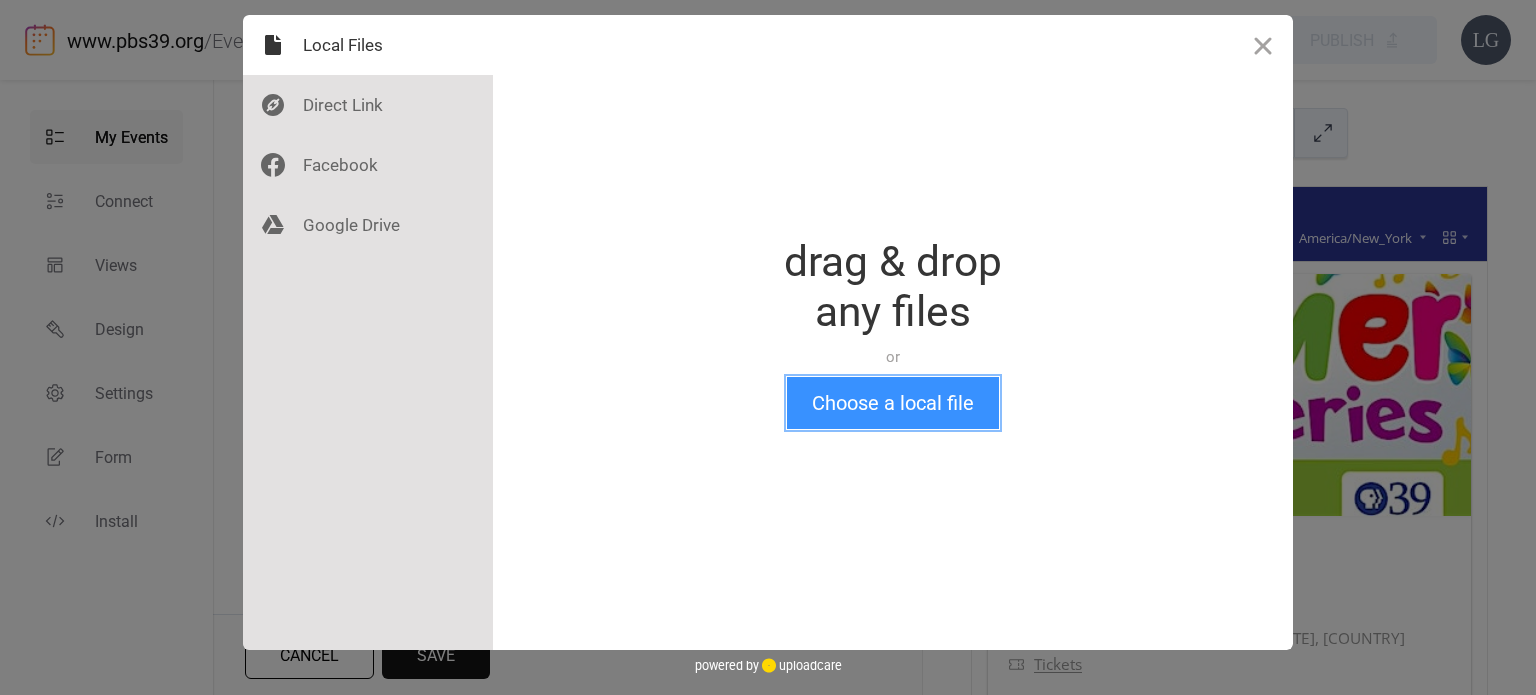 click on "Choose a local file" at bounding box center (893, 403) 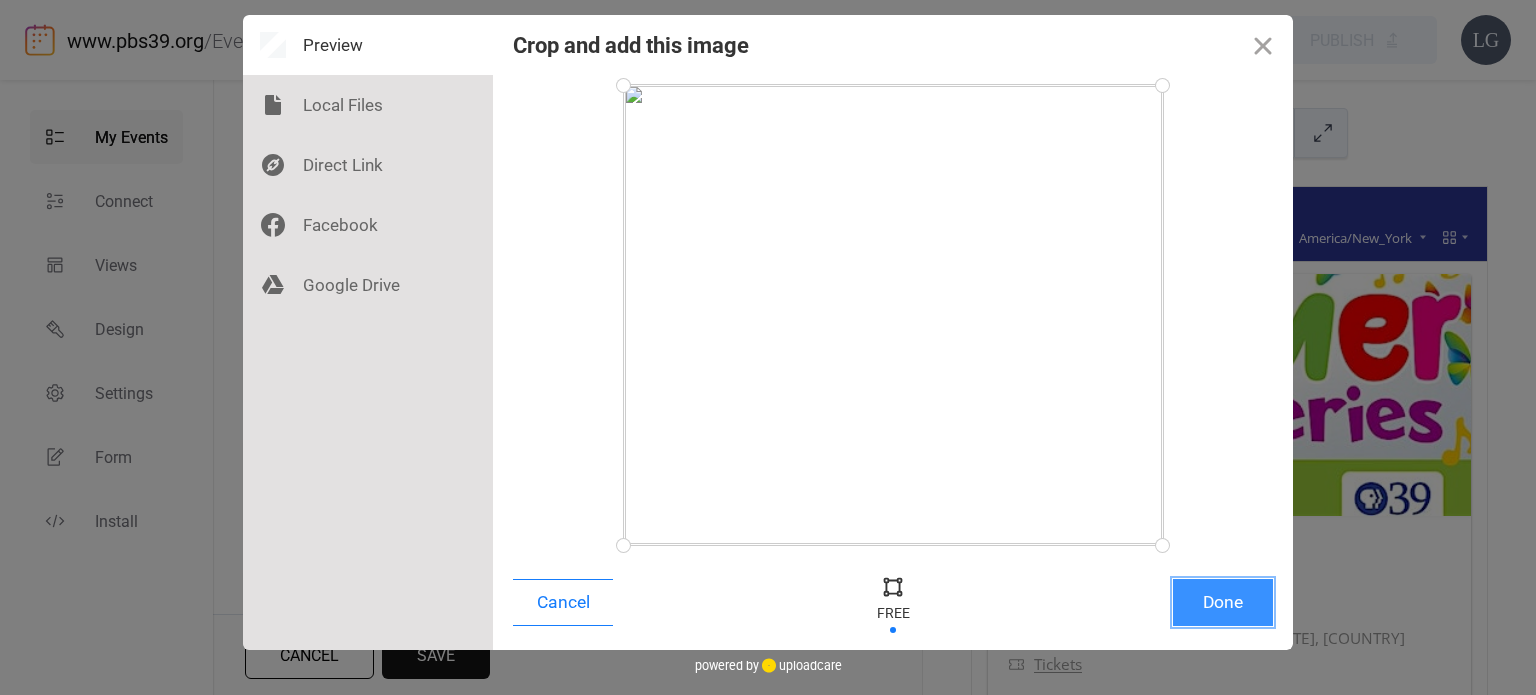 click on "Done" at bounding box center [1223, 602] 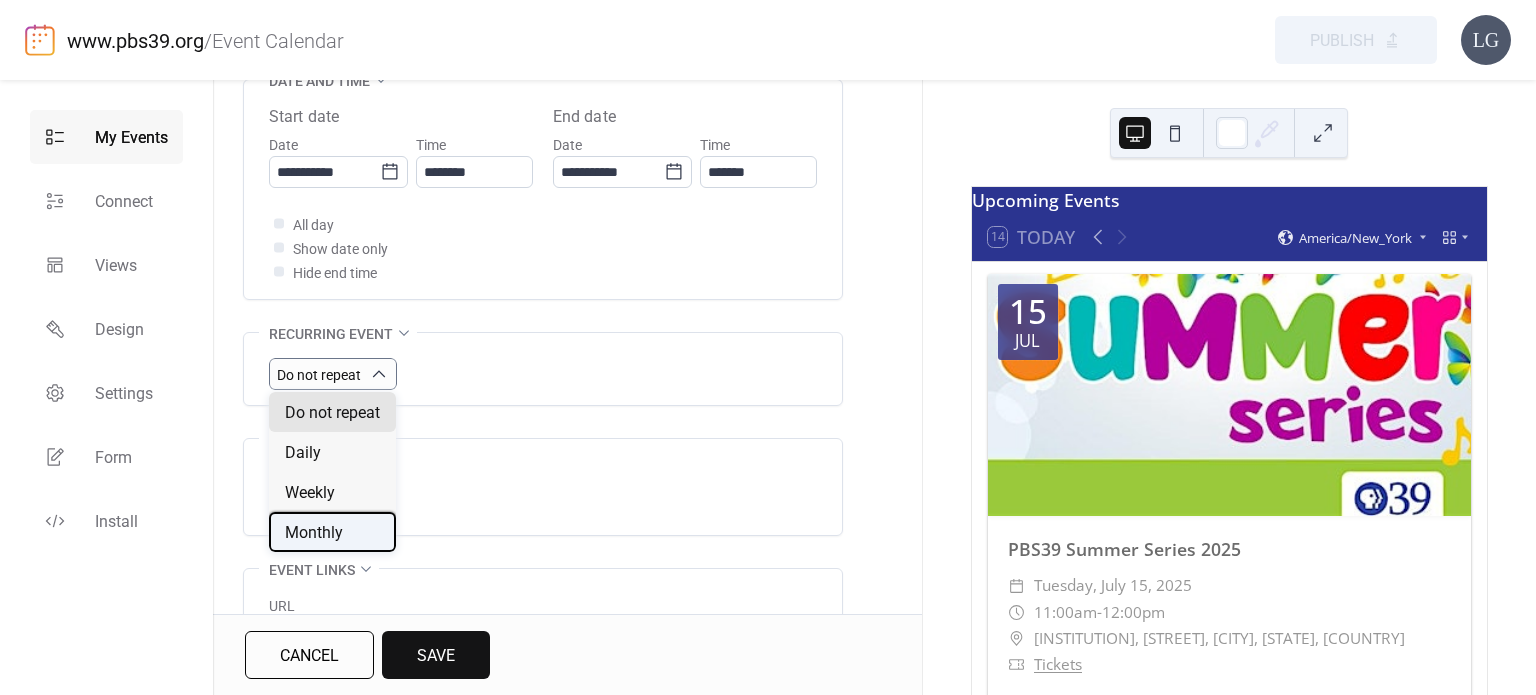 click on "Monthly" at bounding box center [314, 533] 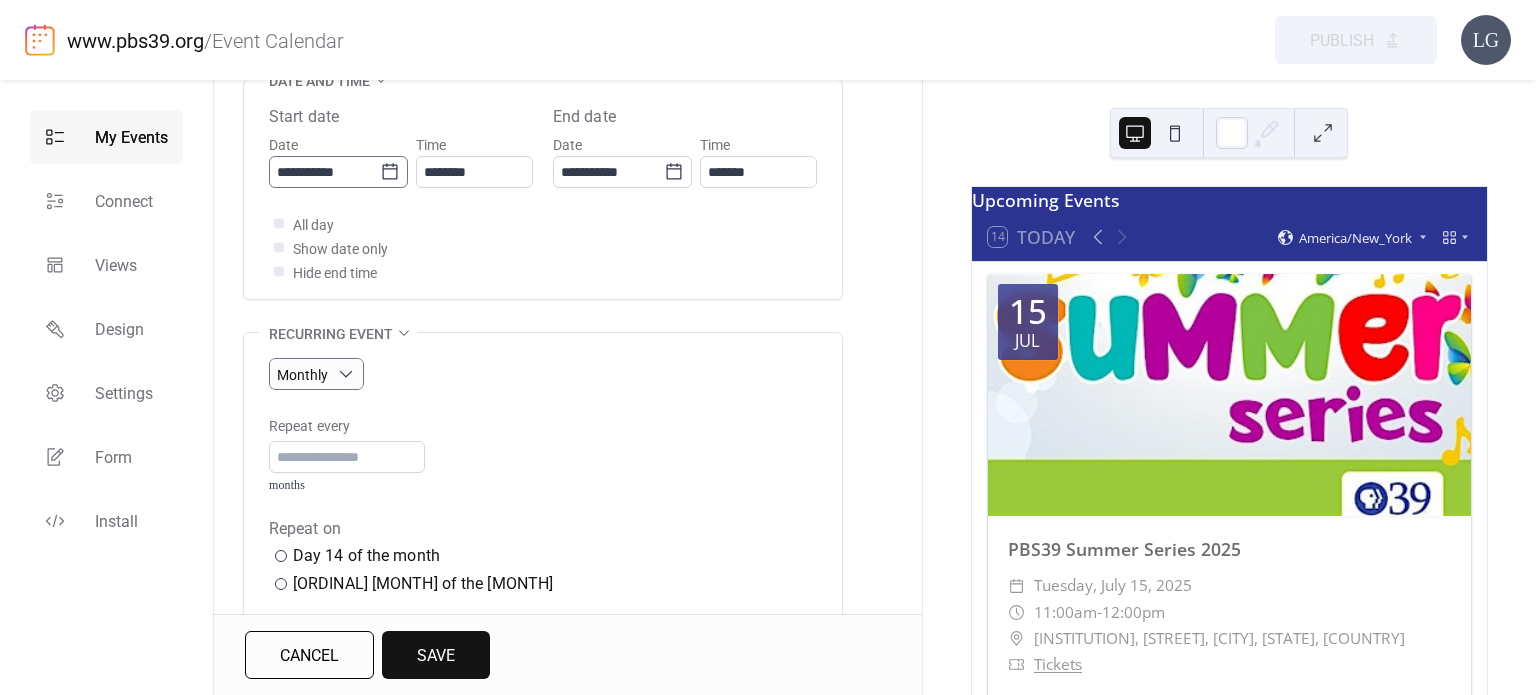 click 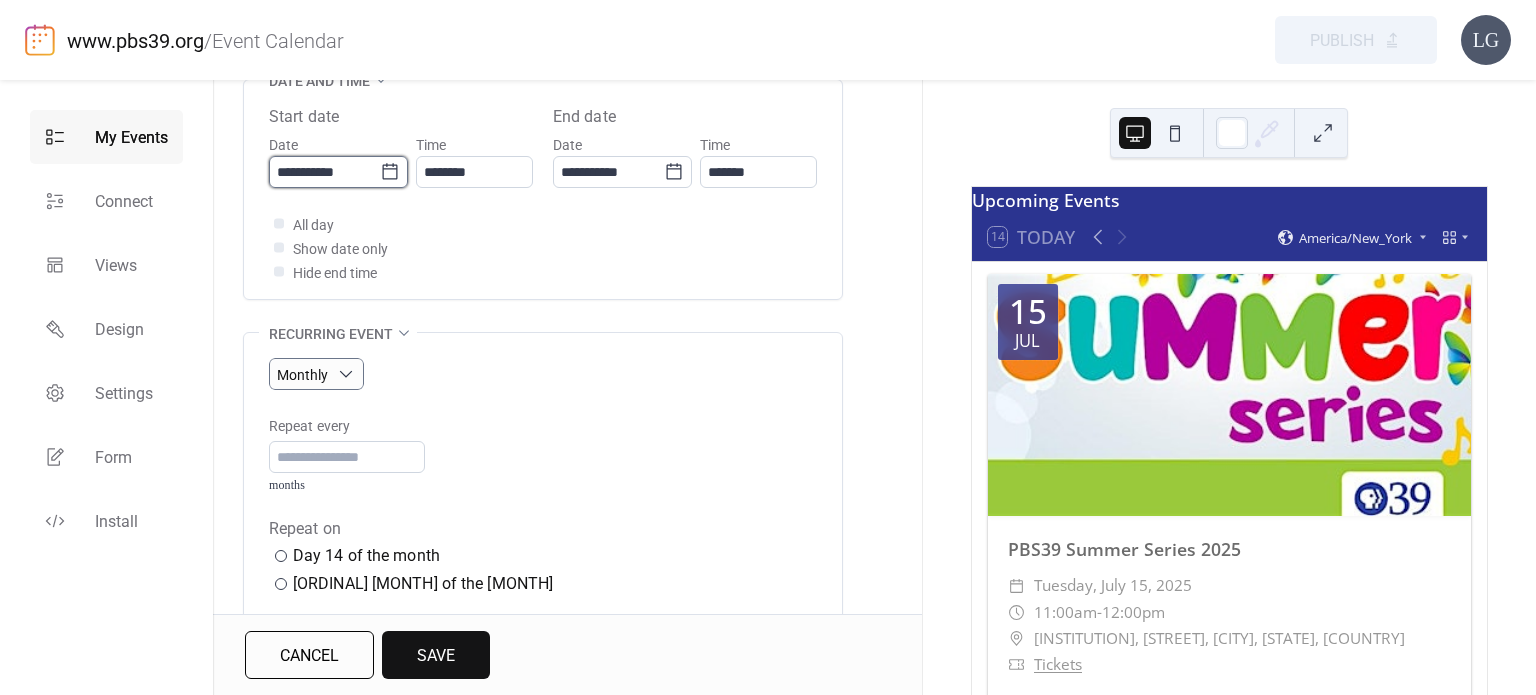 click on "**********" at bounding box center [324, 172] 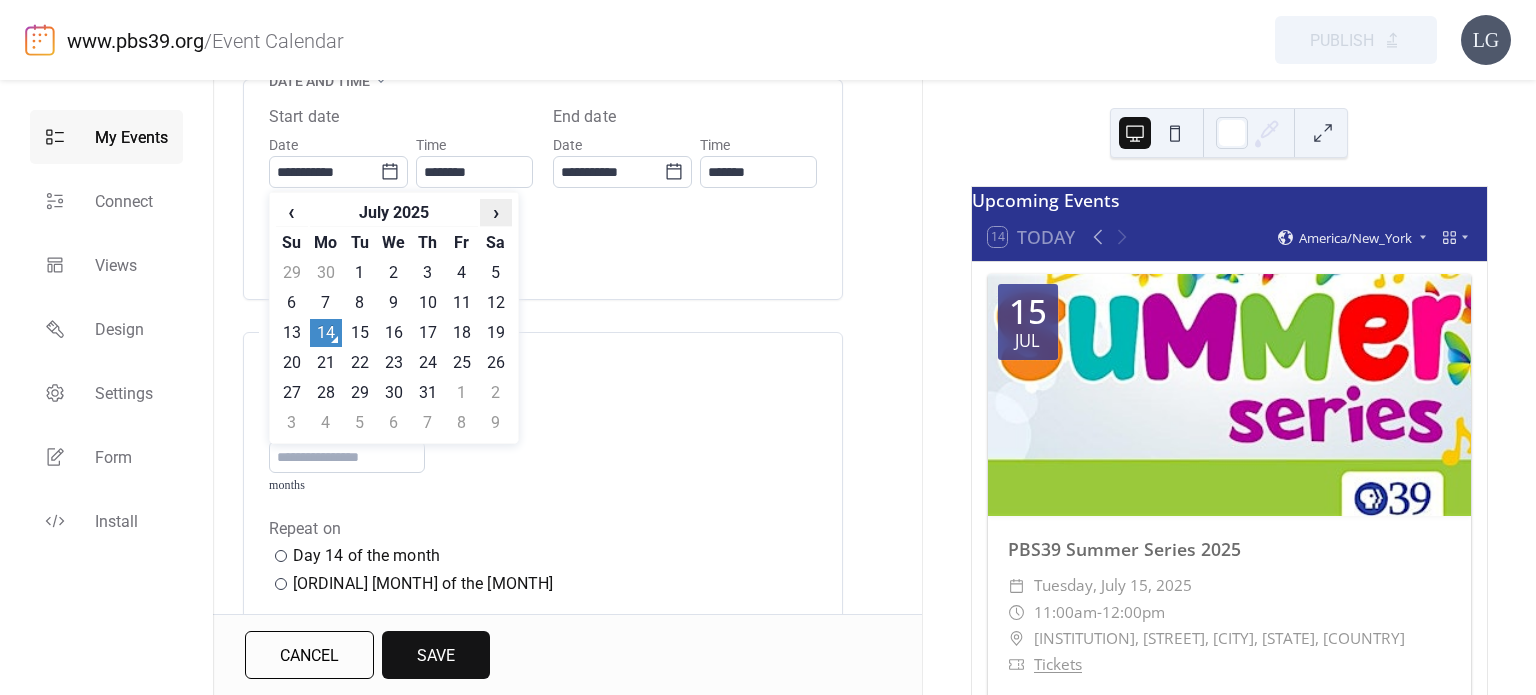 click on "›" at bounding box center [496, 212] 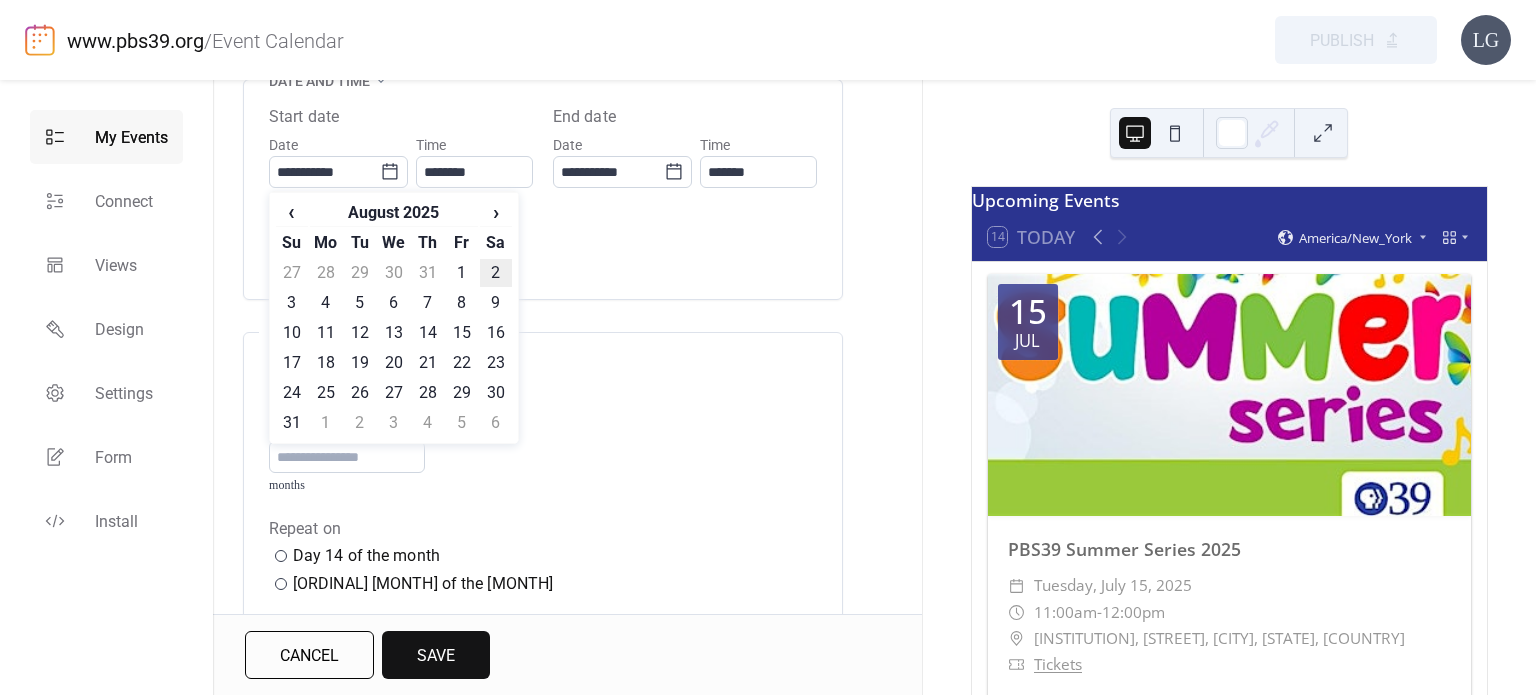 click on "2" at bounding box center (496, 273) 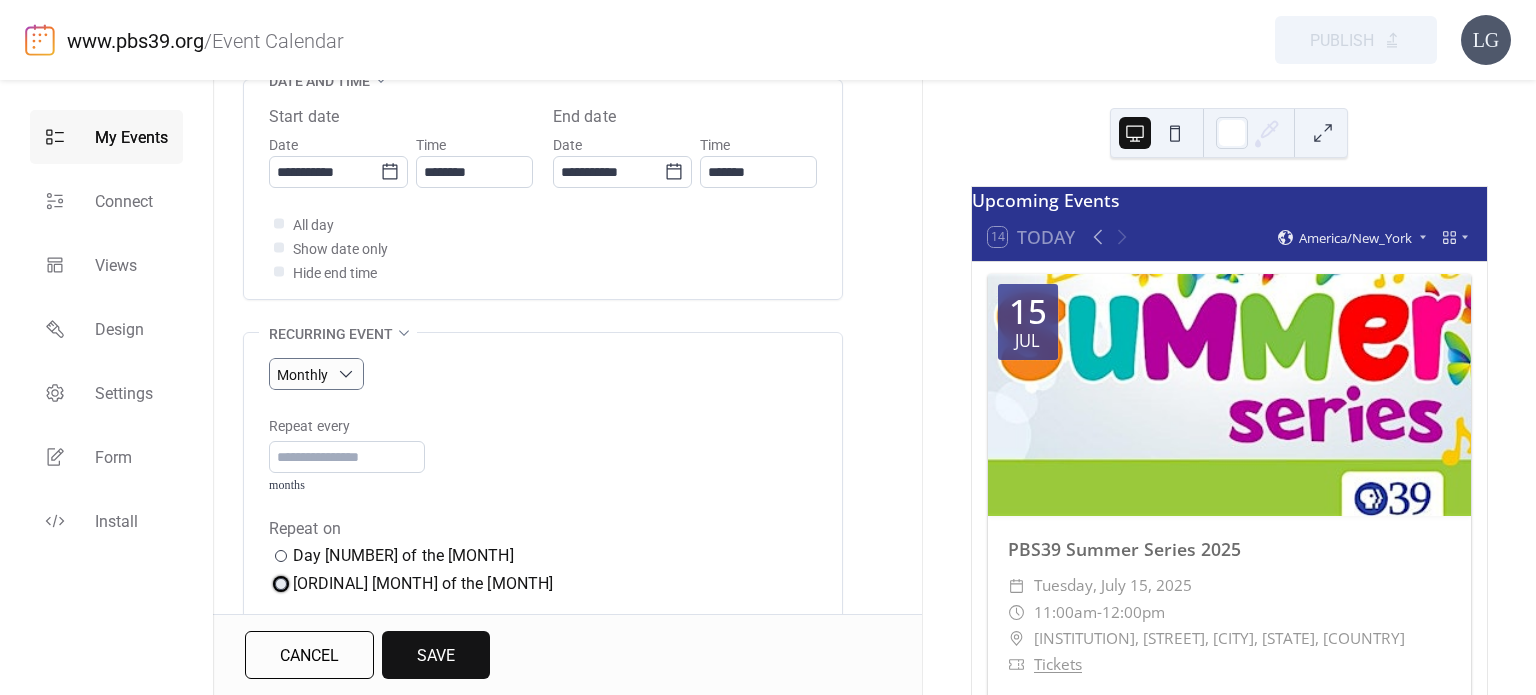 click on "​" at bounding box center [279, 584] 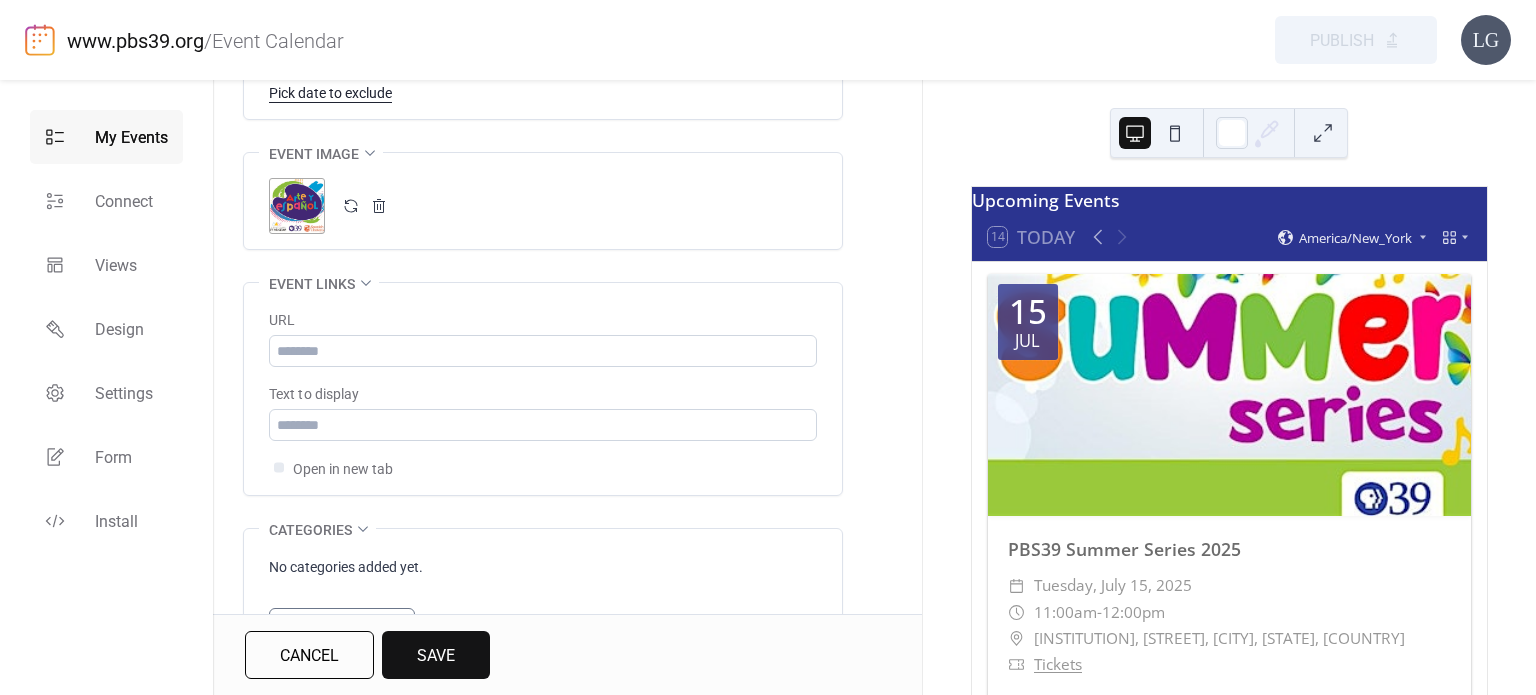 scroll, scrollTop: 1384, scrollLeft: 0, axis: vertical 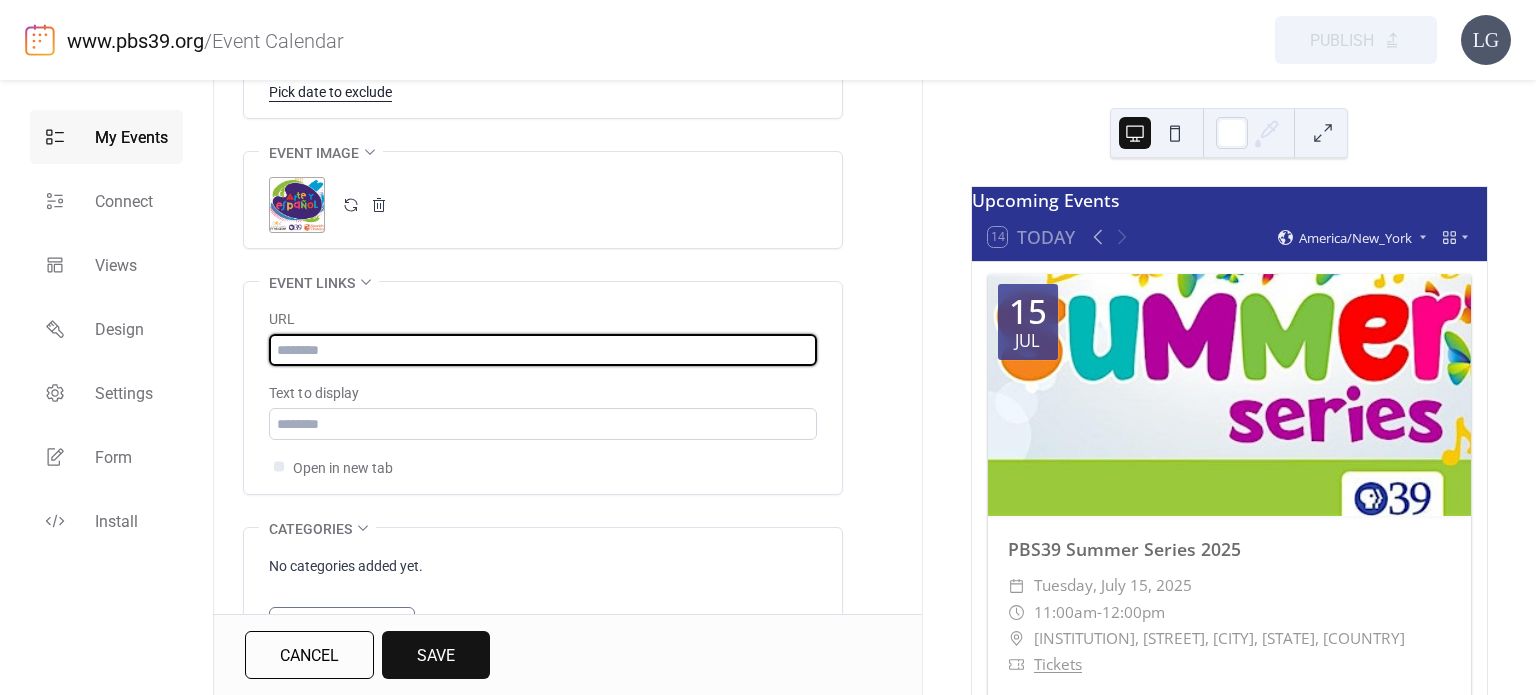 click at bounding box center [543, 350] 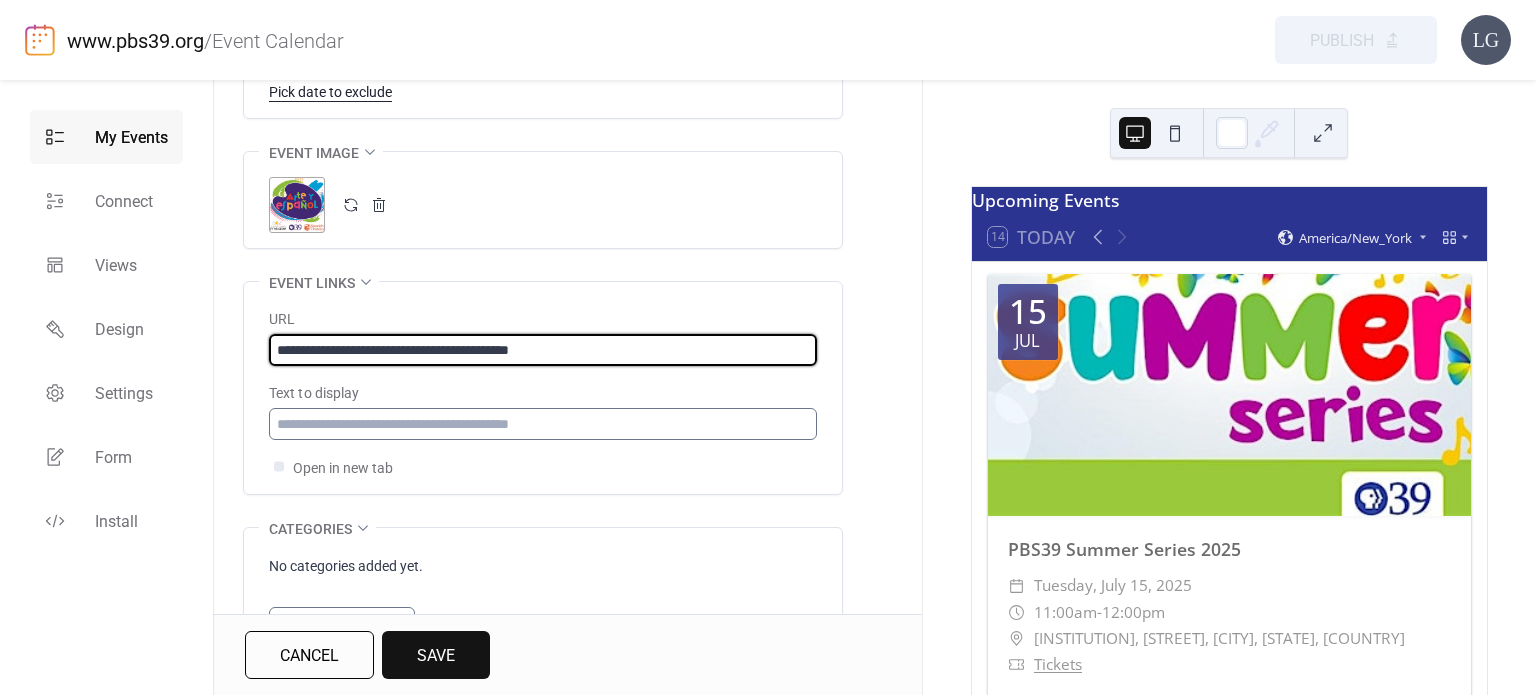 type on "**********" 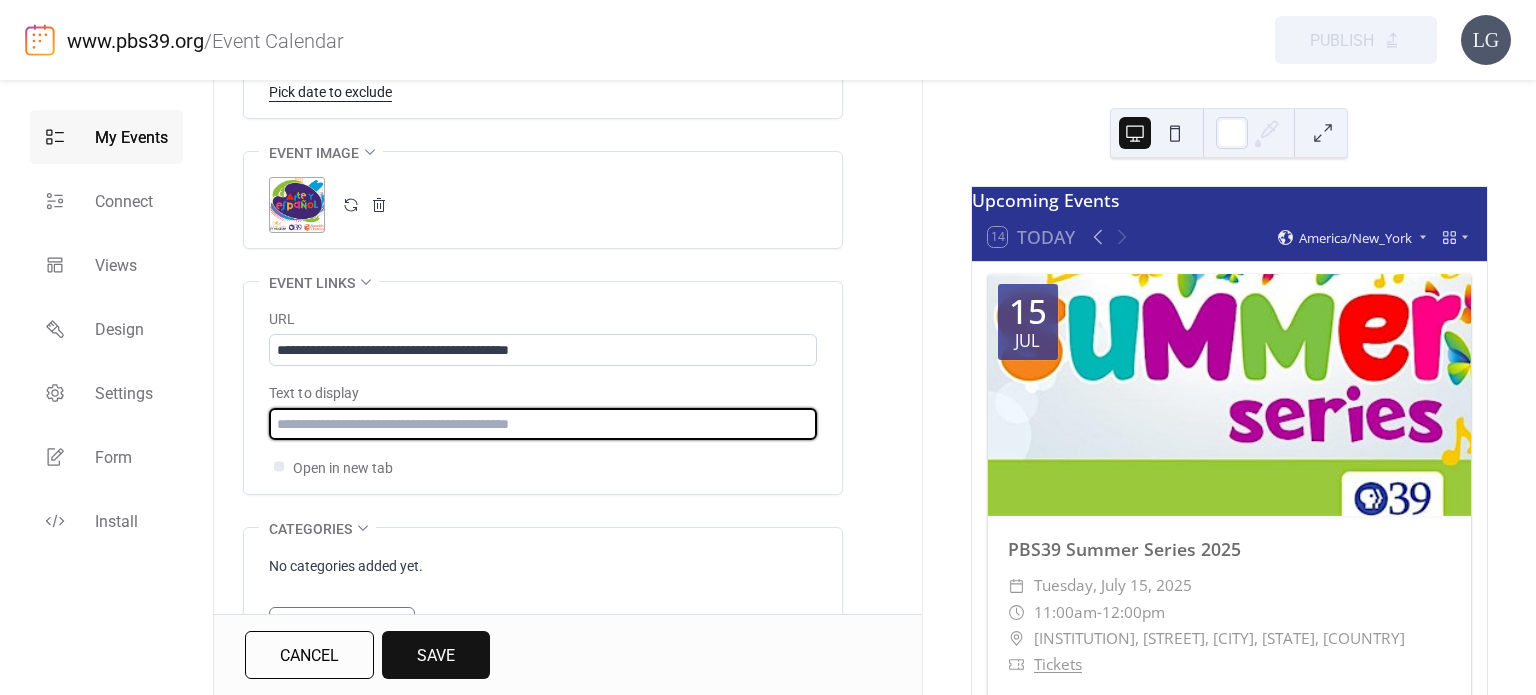 click at bounding box center [543, 424] 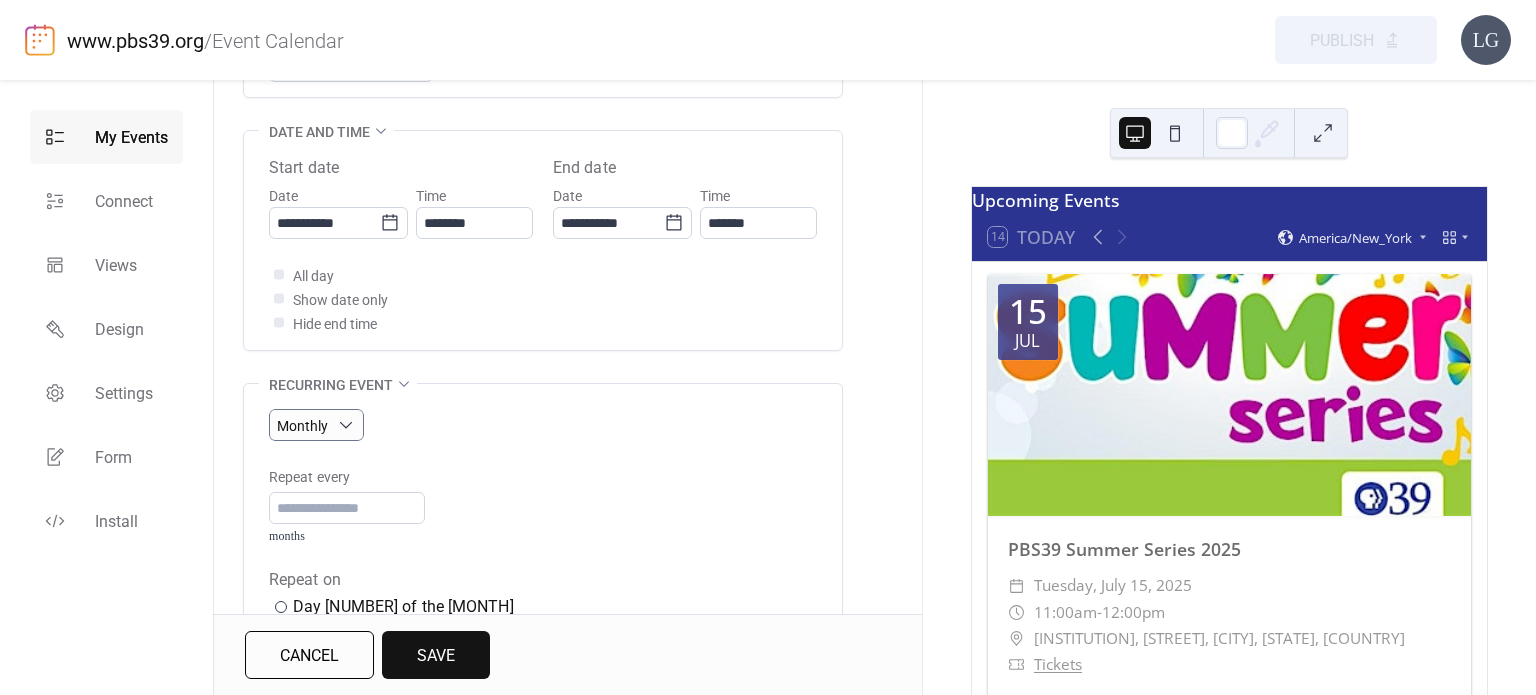scroll, scrollTop: 600, scrollLeft: 0, axis: vertical 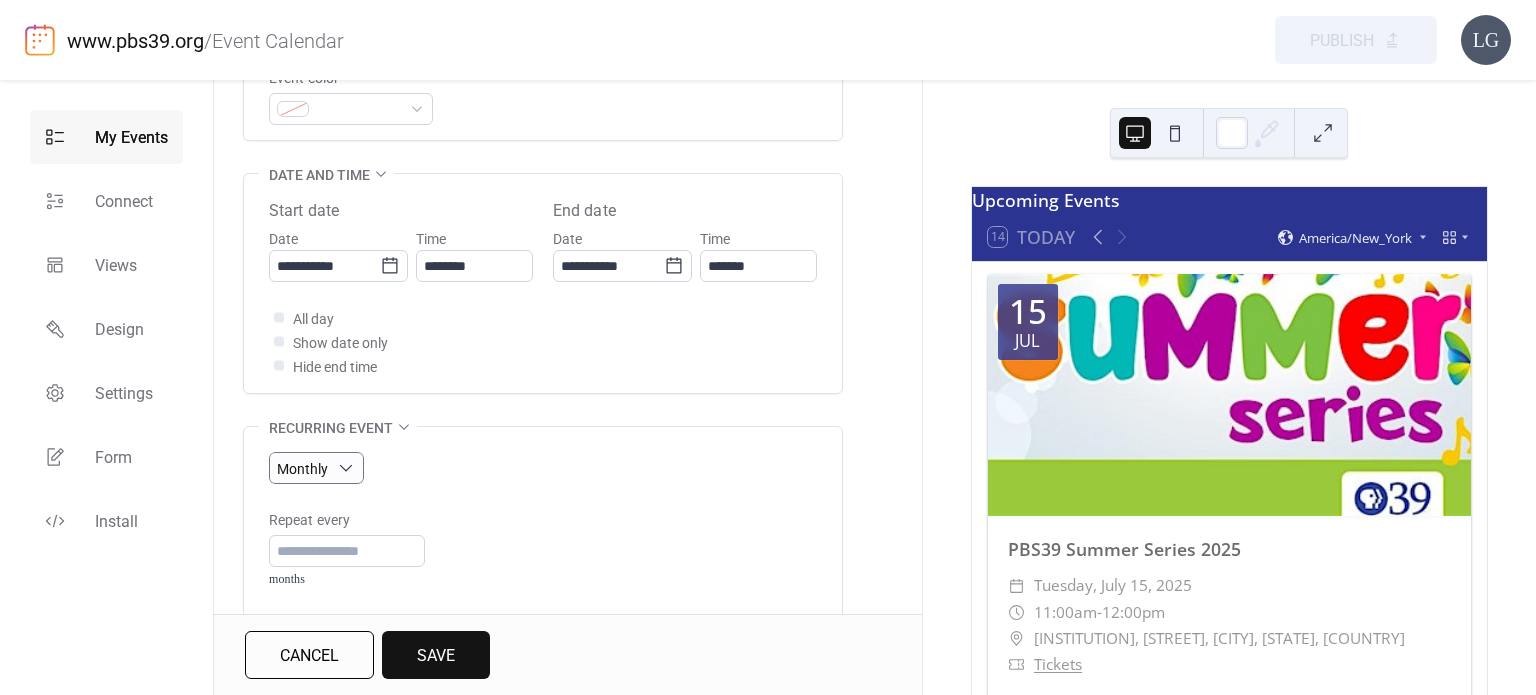 type on "**********" 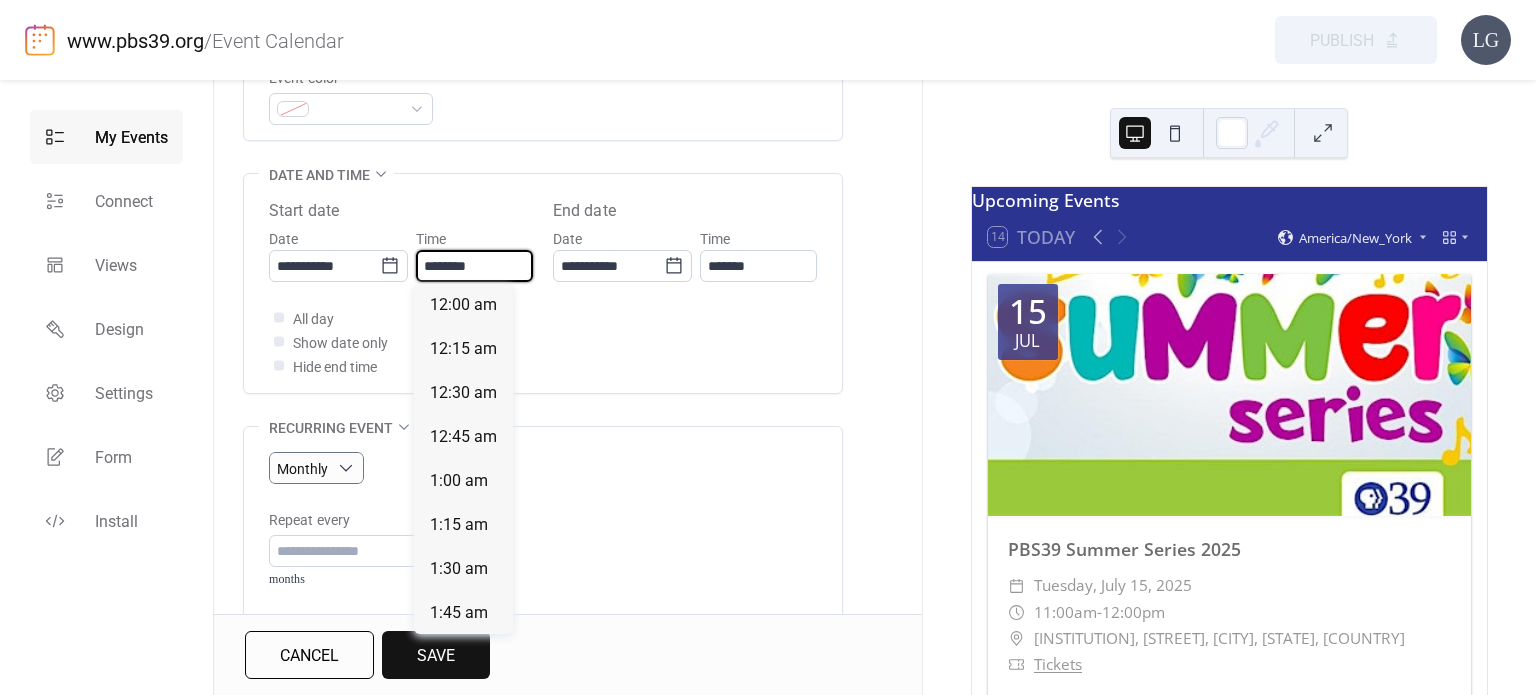scroll, scrollTop: 2112, scrollLeft: 0, axis: vertical 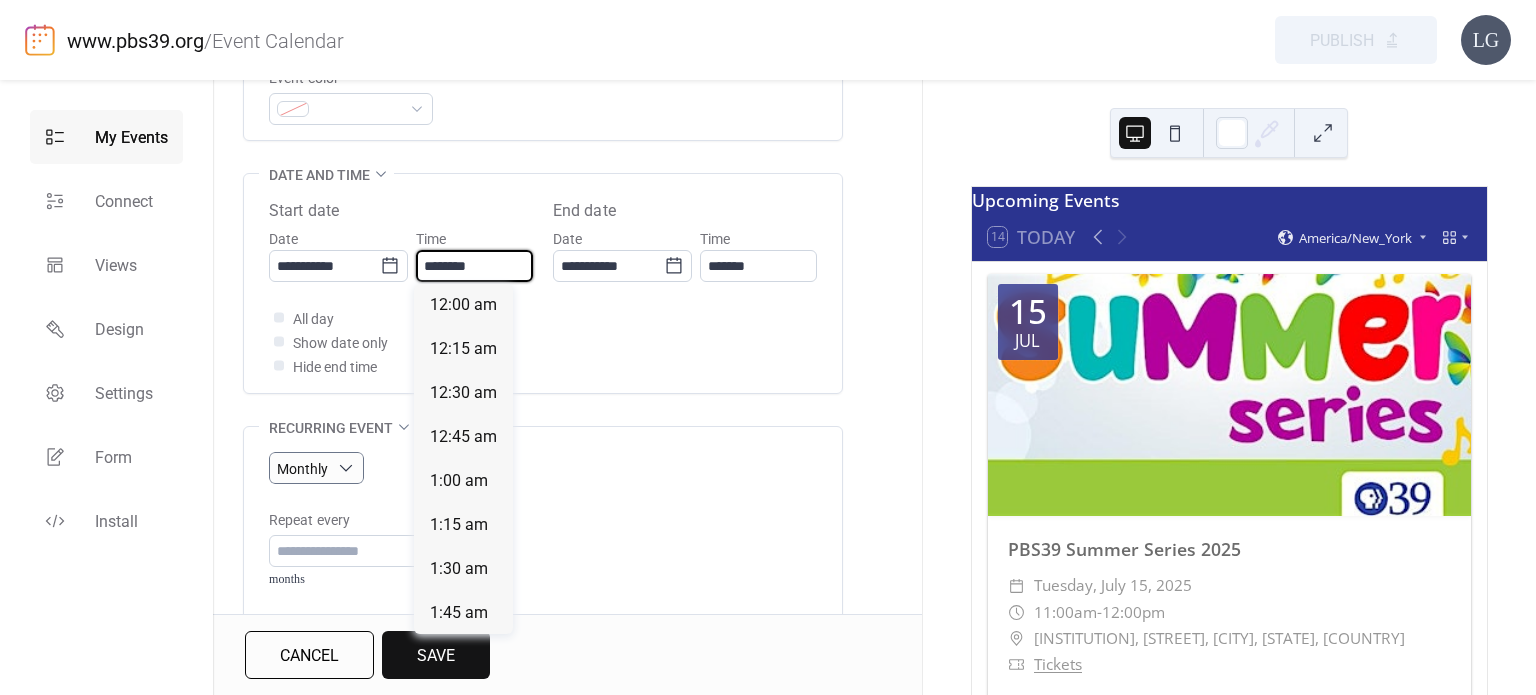 click on "********" at bounding box center [474, 266] 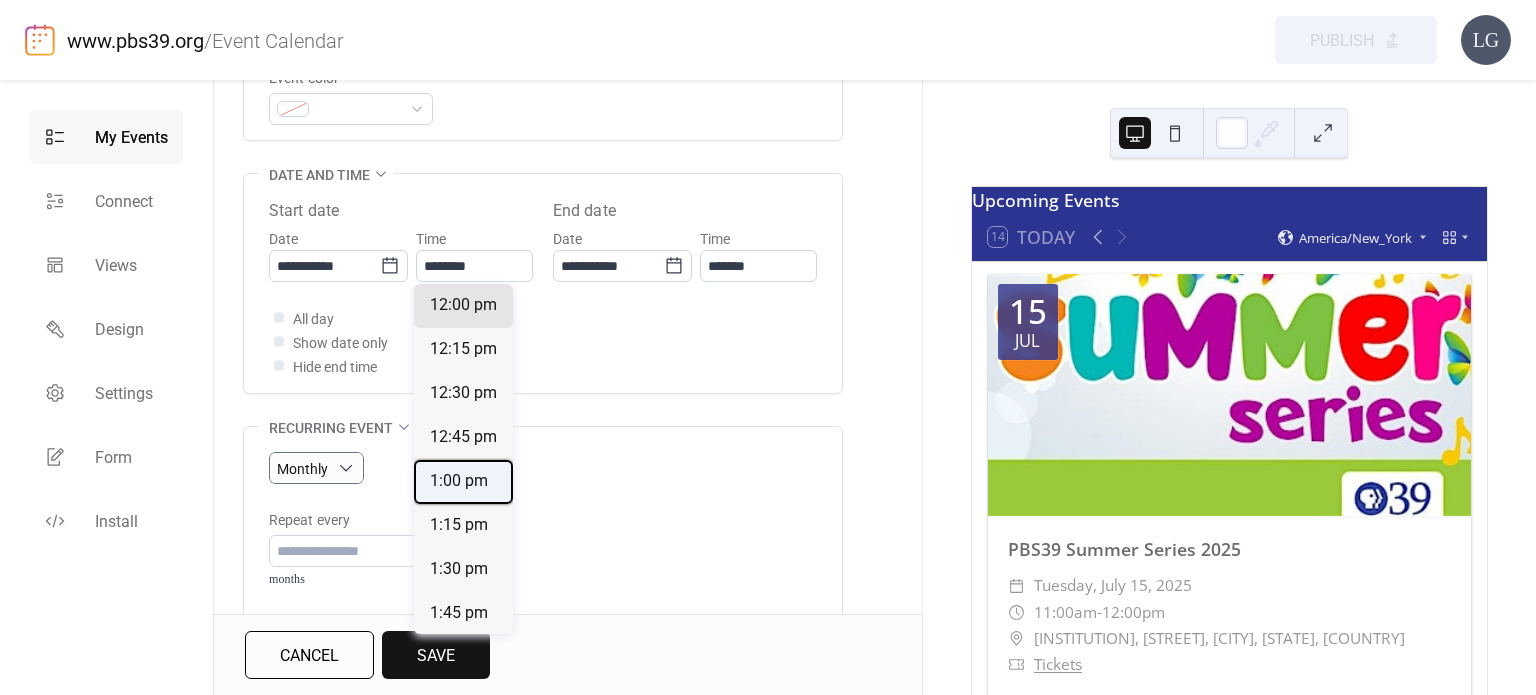 click on "1:00 pm" at bounding box center (459, 481) 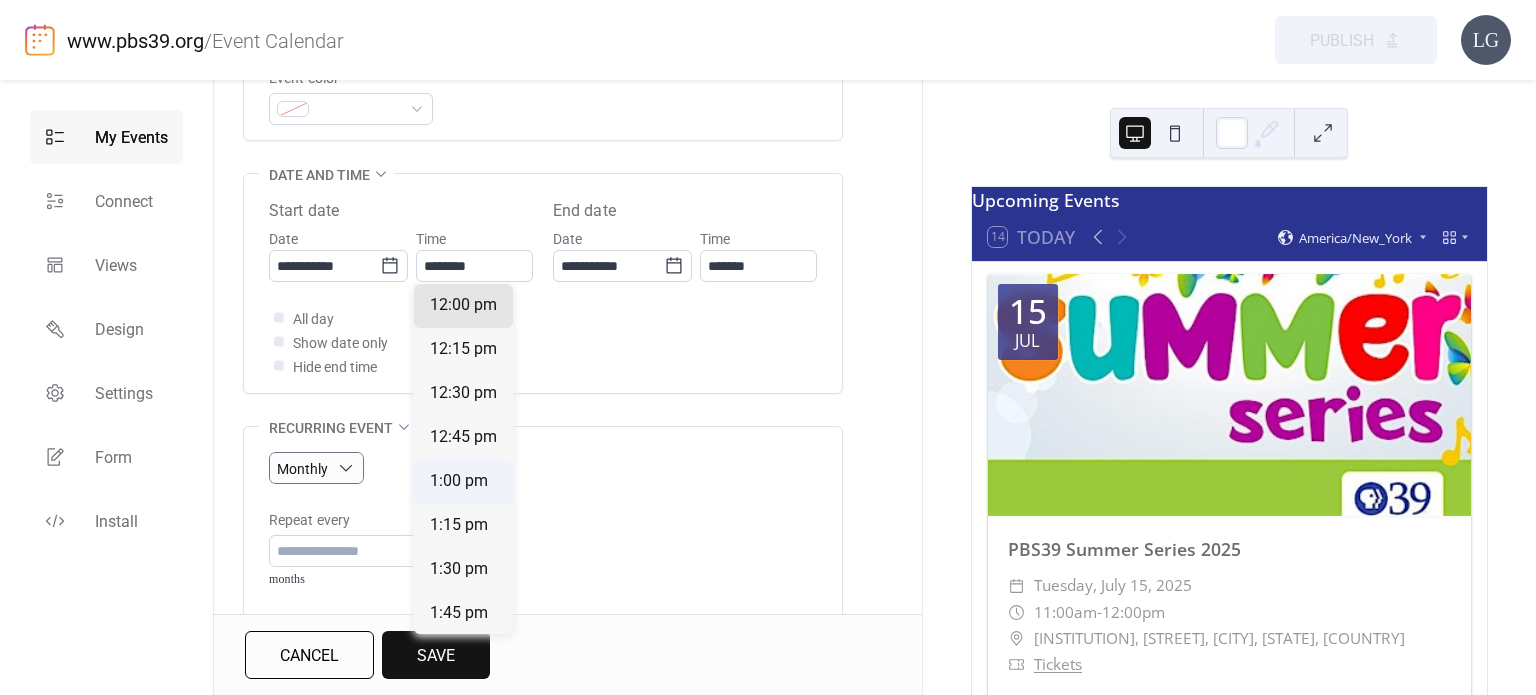 type on "*******" 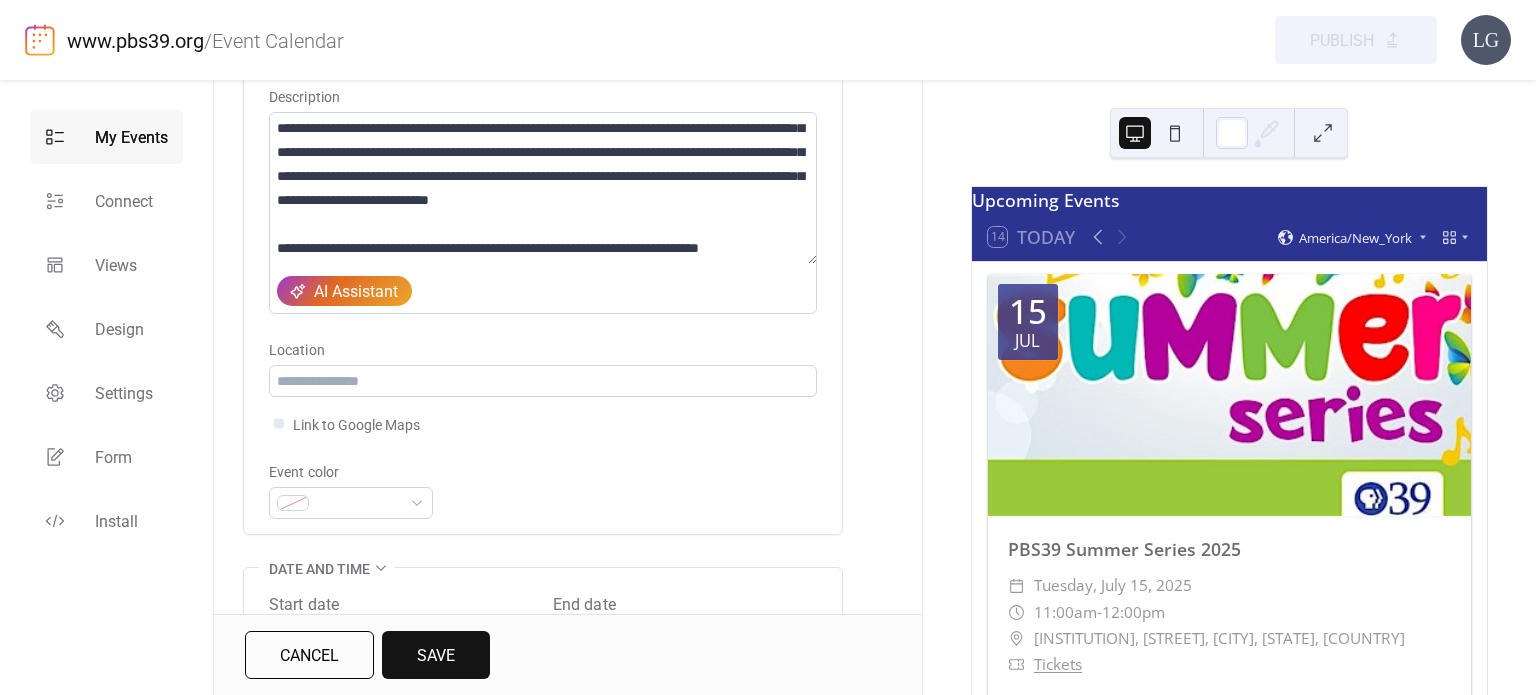 scroll, scrollTop: 199, scrollLeft: 0, axis: vertical 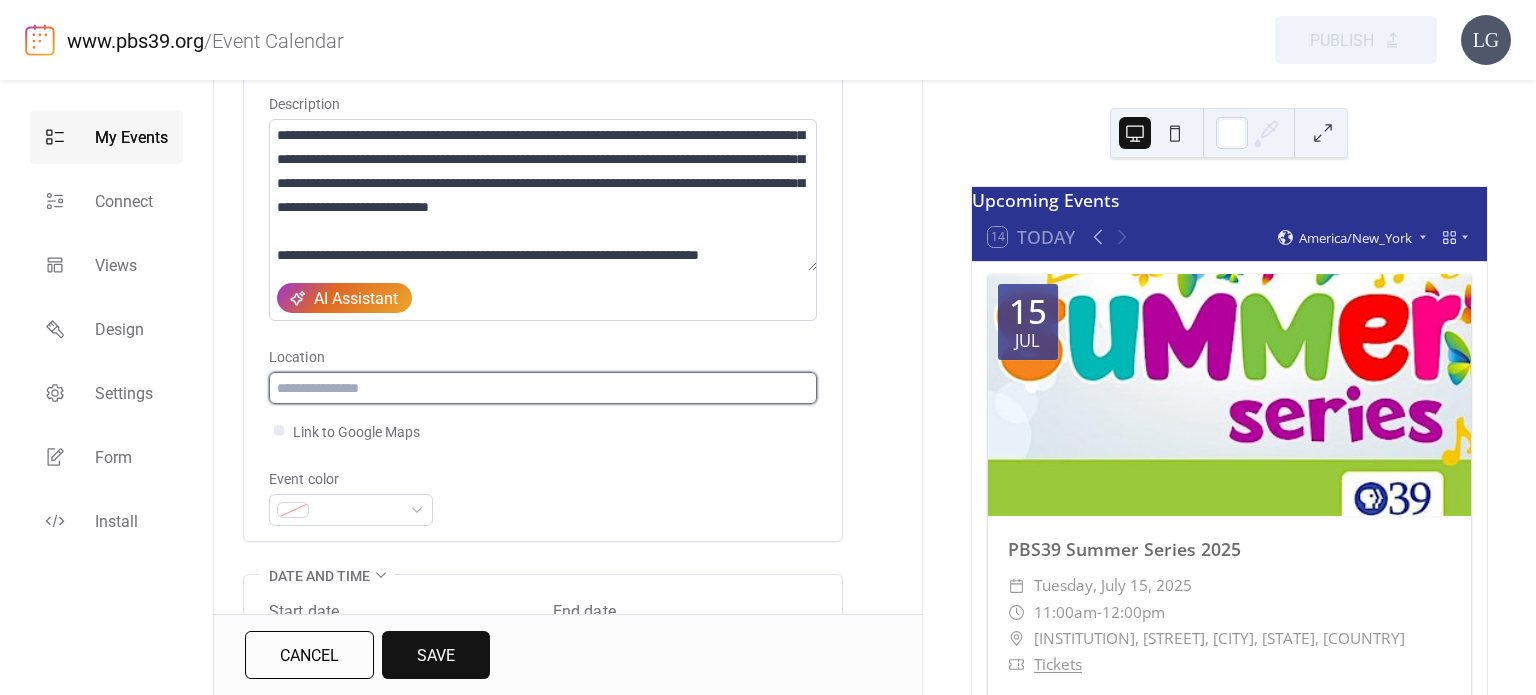 click at bounding box center [543, 388] 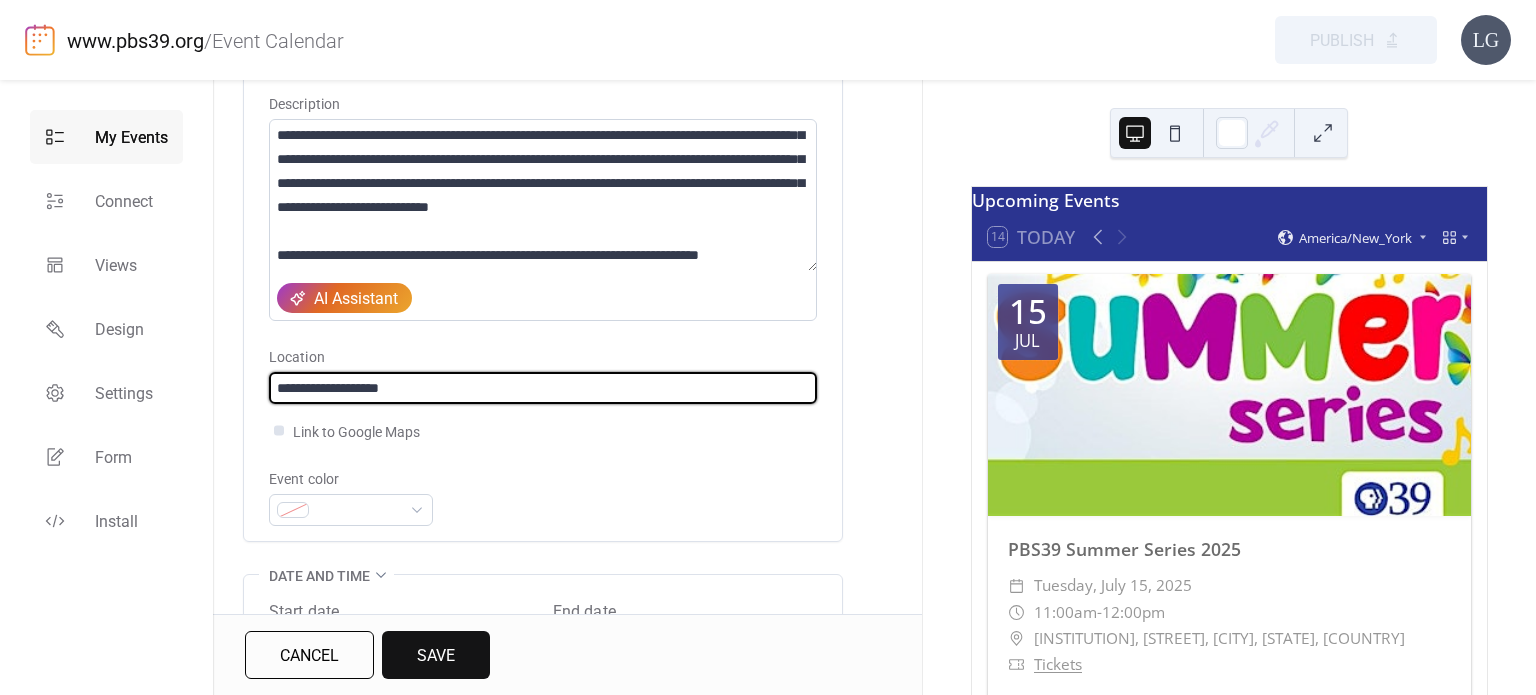 type on "**********" 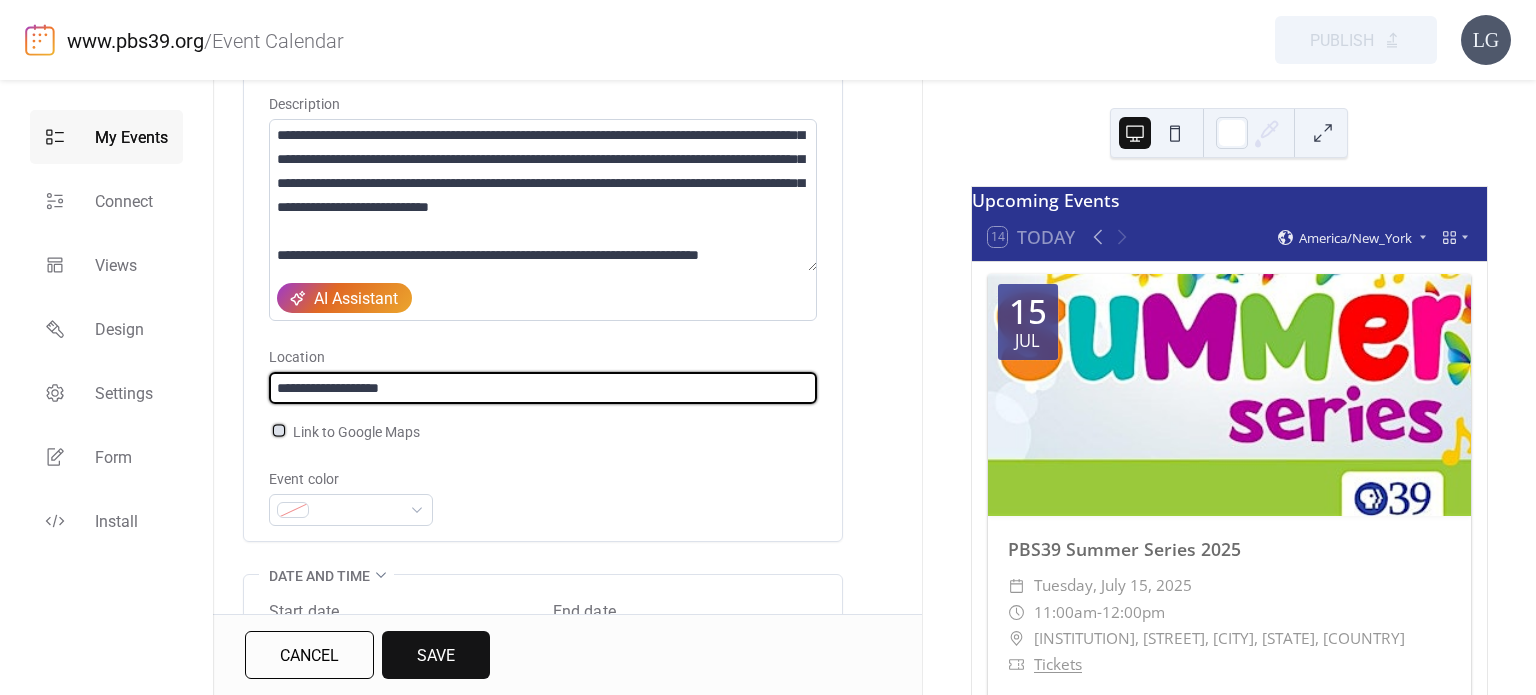 click at bounding box center [279, 430] 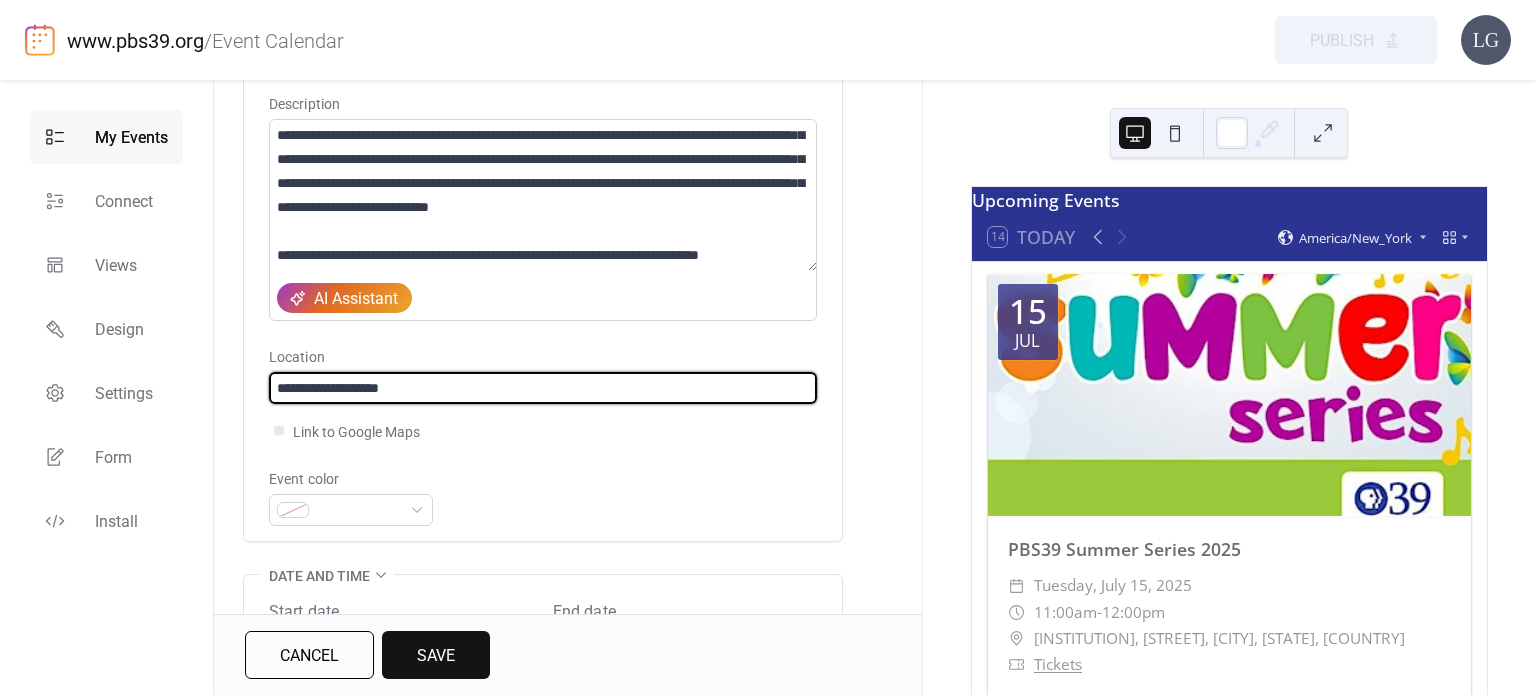 click on "**********" at bounding box center [543, 388] 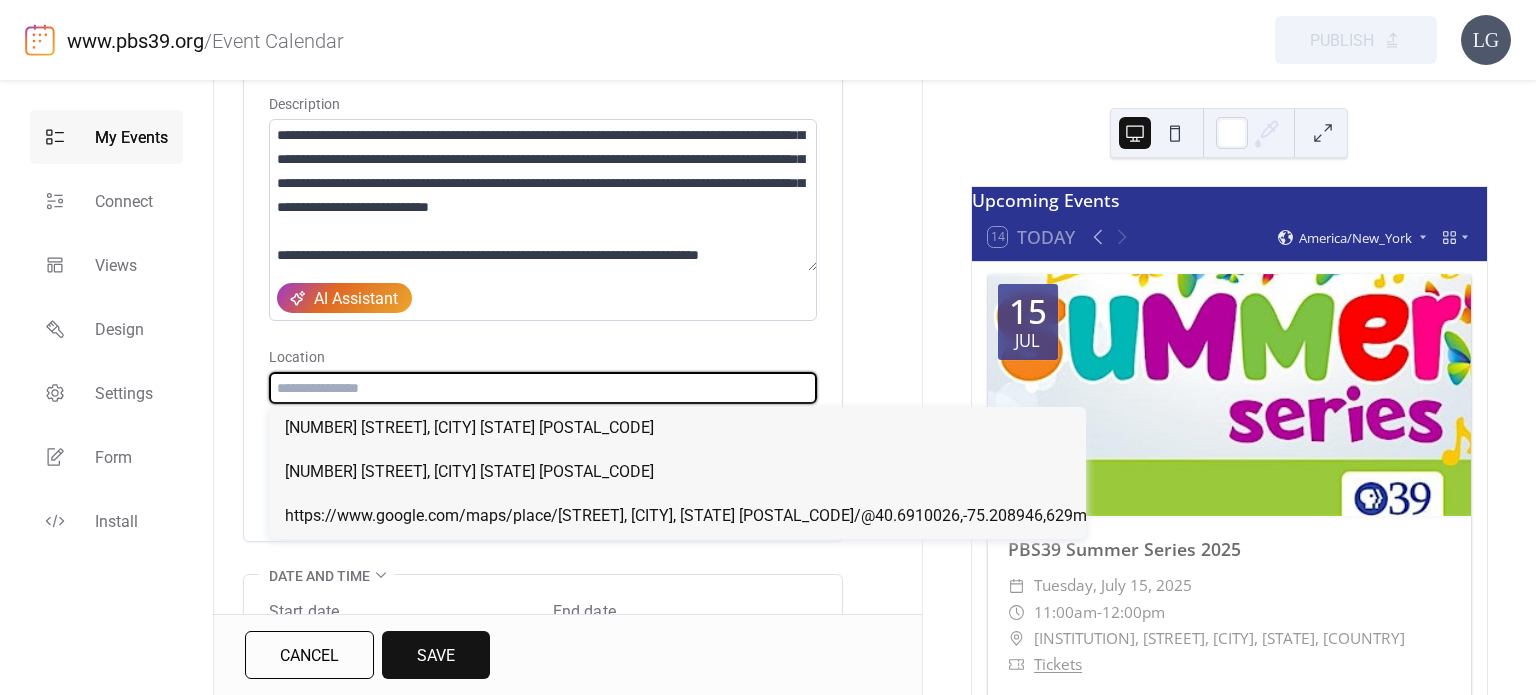 paste on "**********" 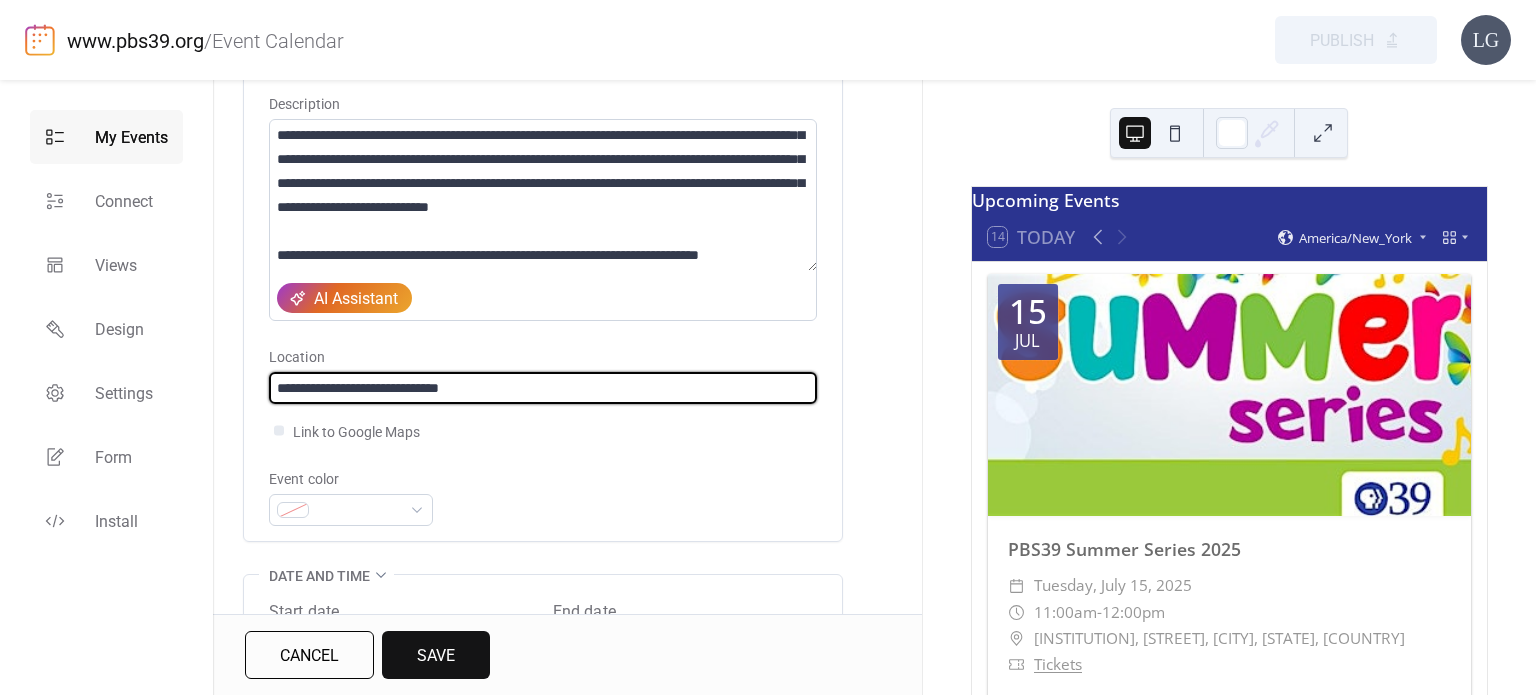 type on "**********" 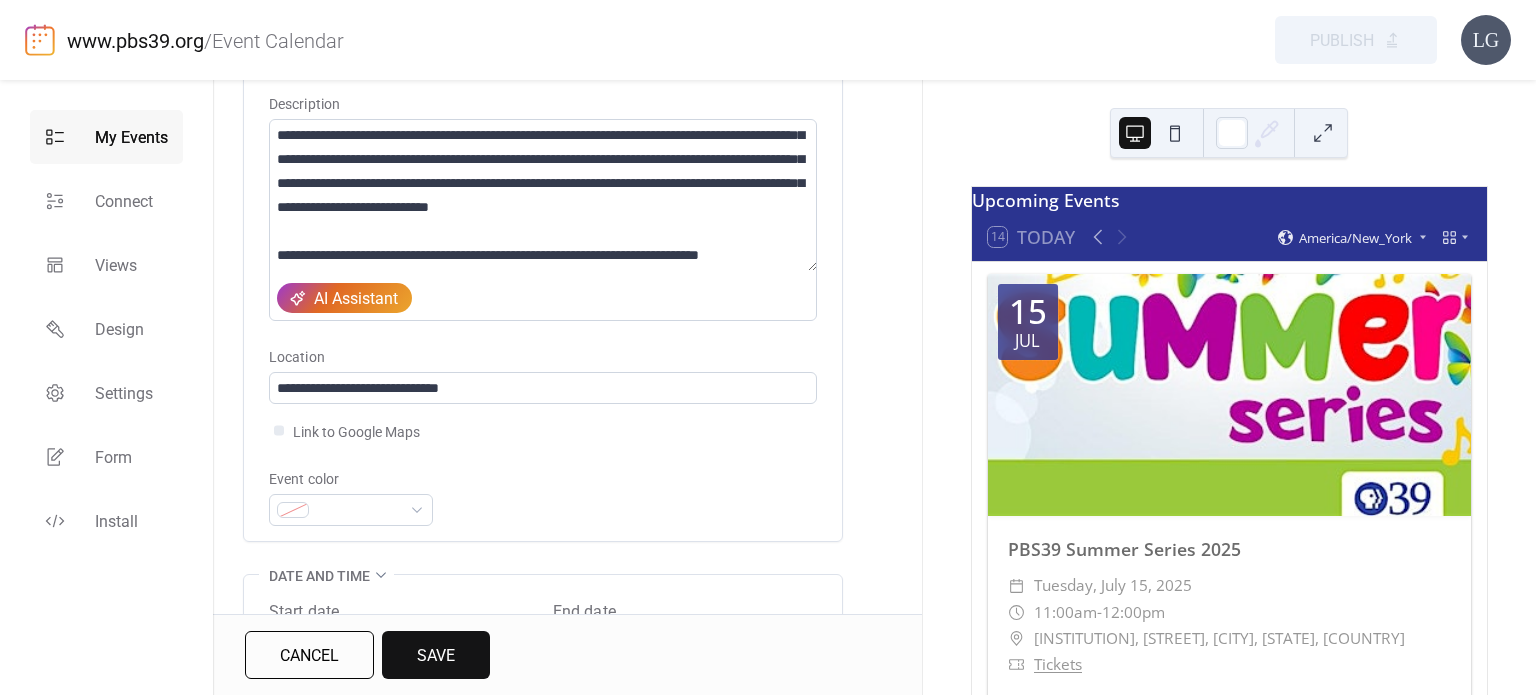 click on "**********" at bounding box center [567, 1002] 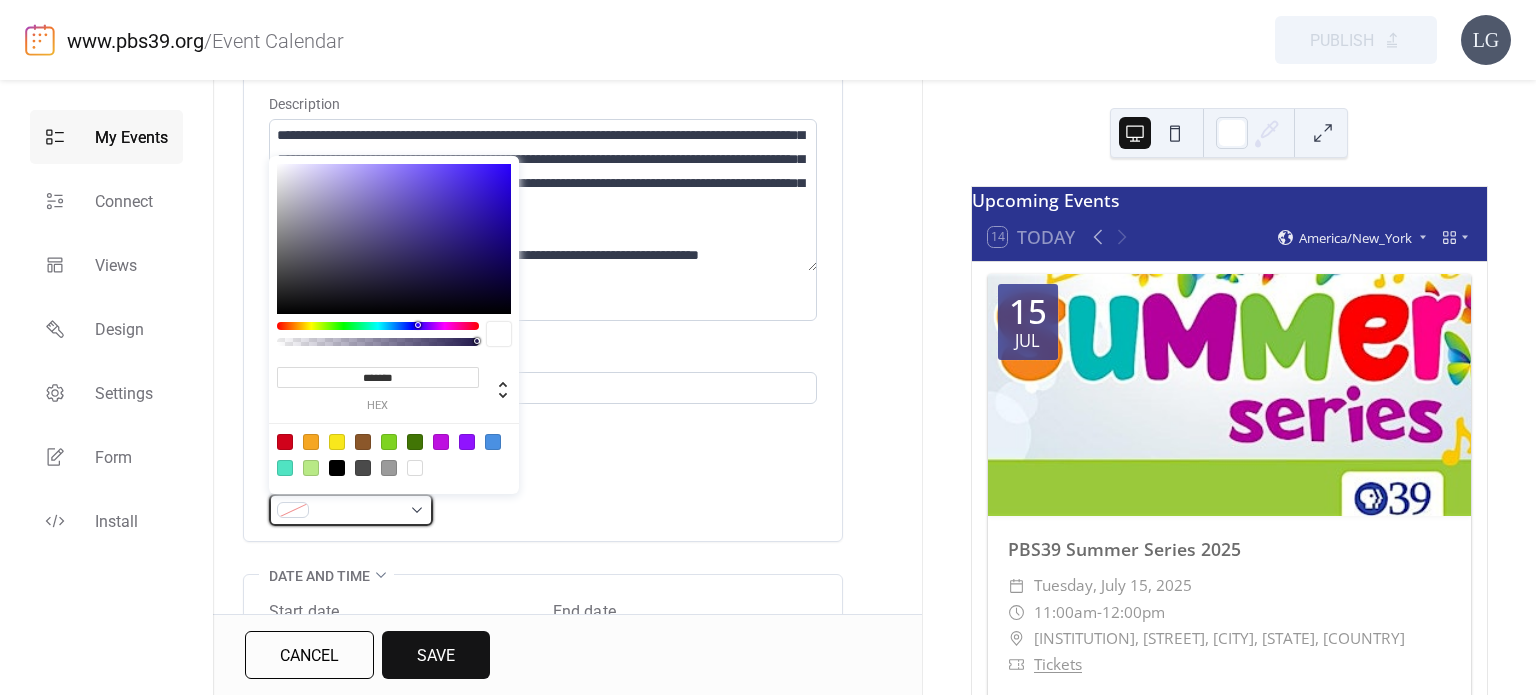 click at bounding box center (351, 510) 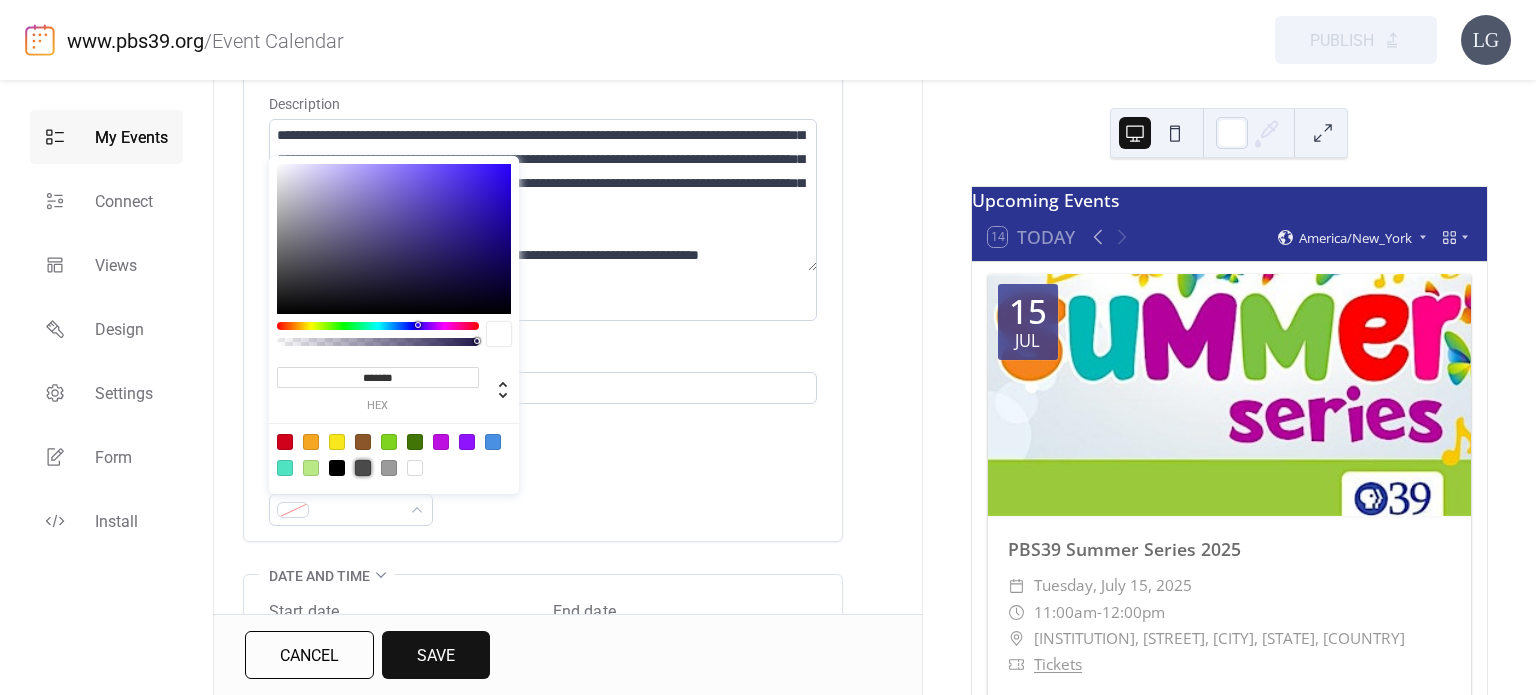 click at bounding box center (363, 468) 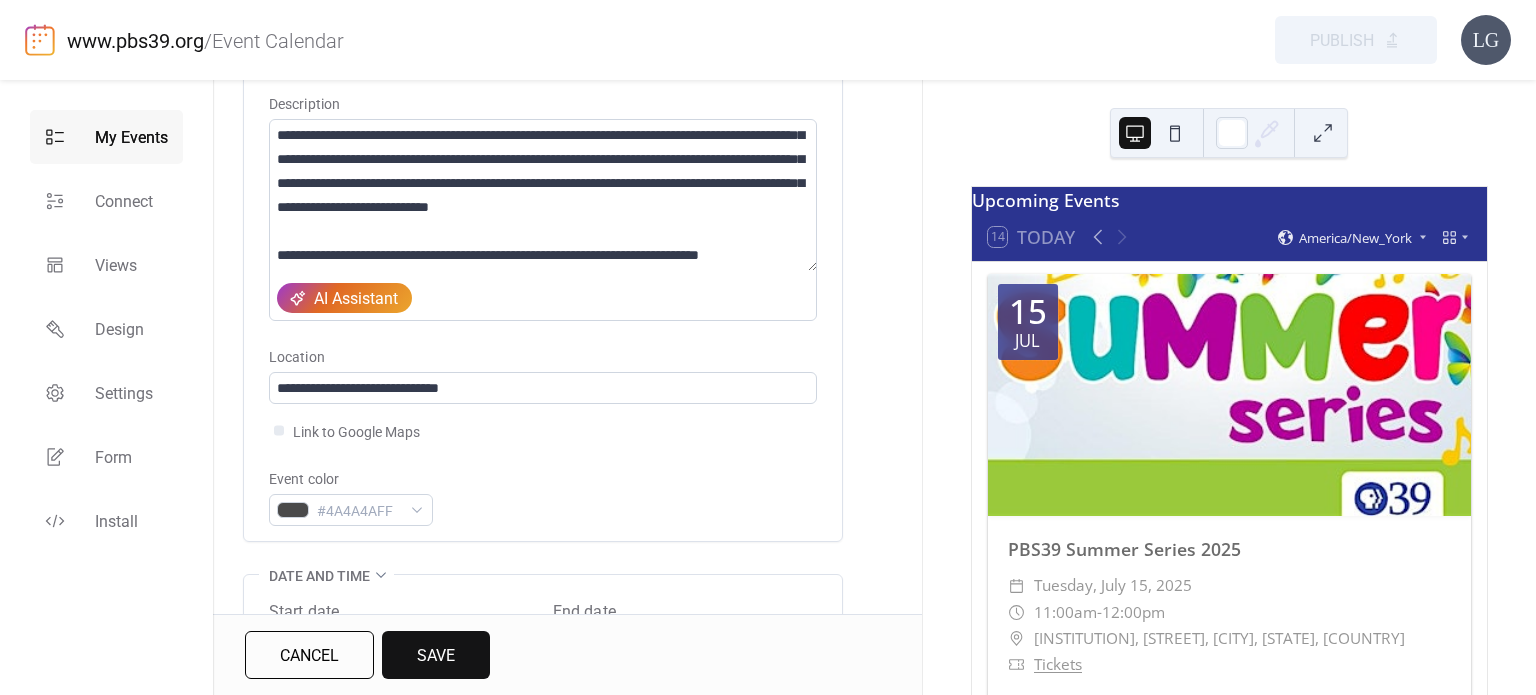 click on "**********" at bounding box center [567, 1002] 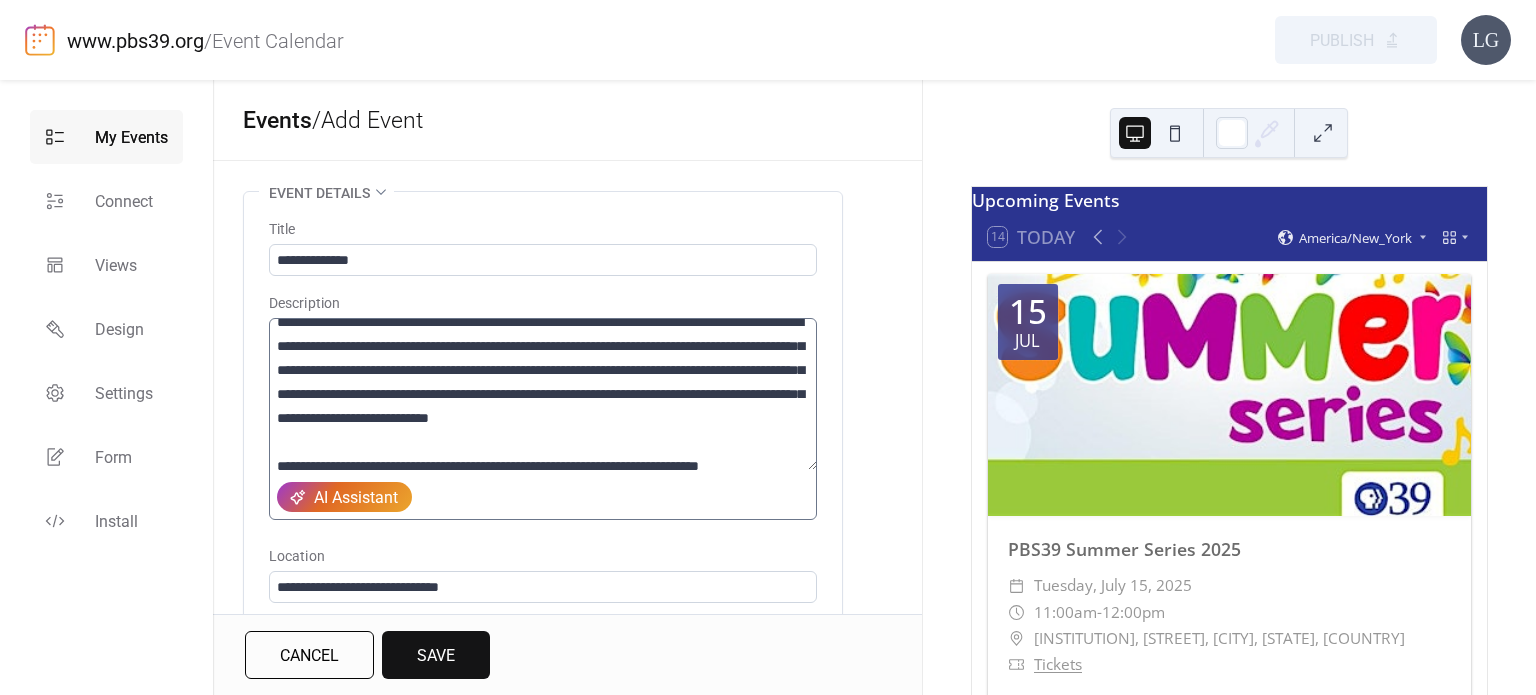 scroll, scrollTop: 288, scrollLeft: 0, axis: vertical 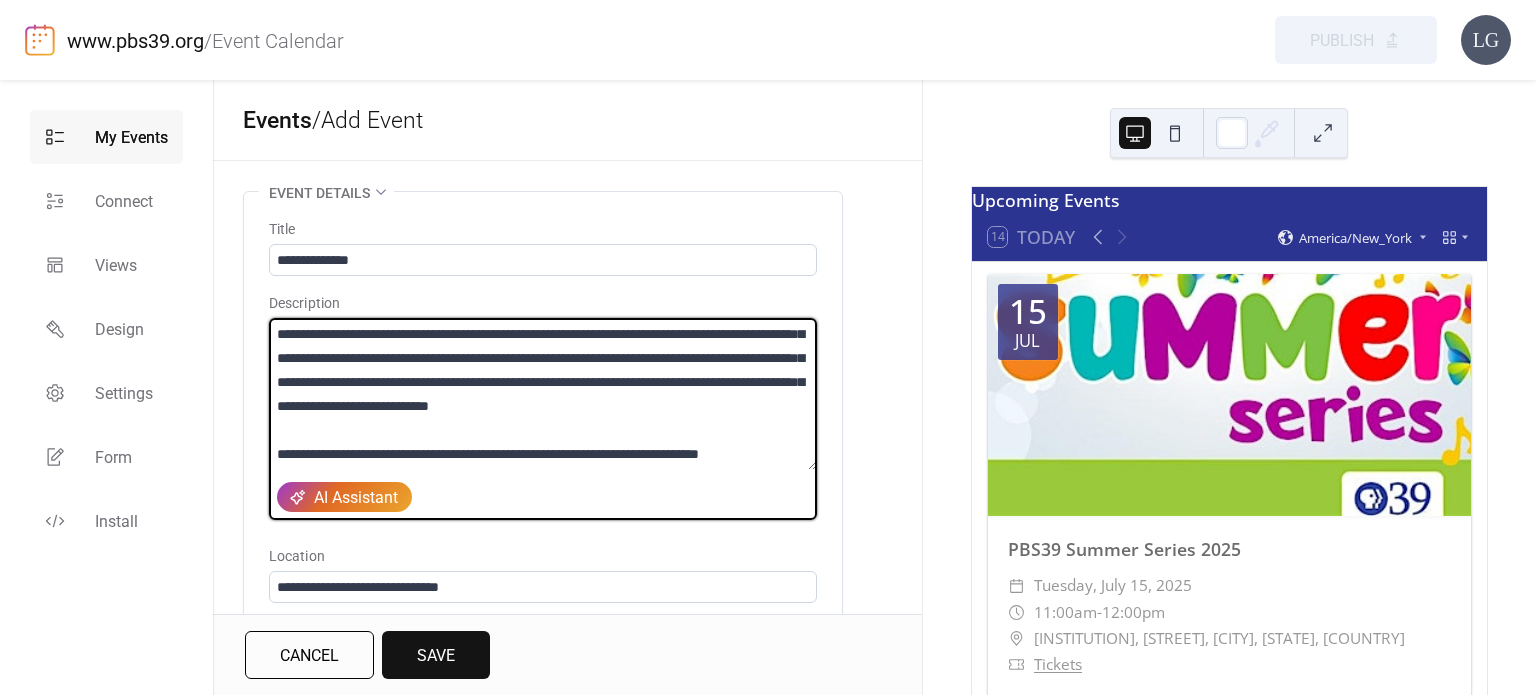 click at bounding box center (543, 394) 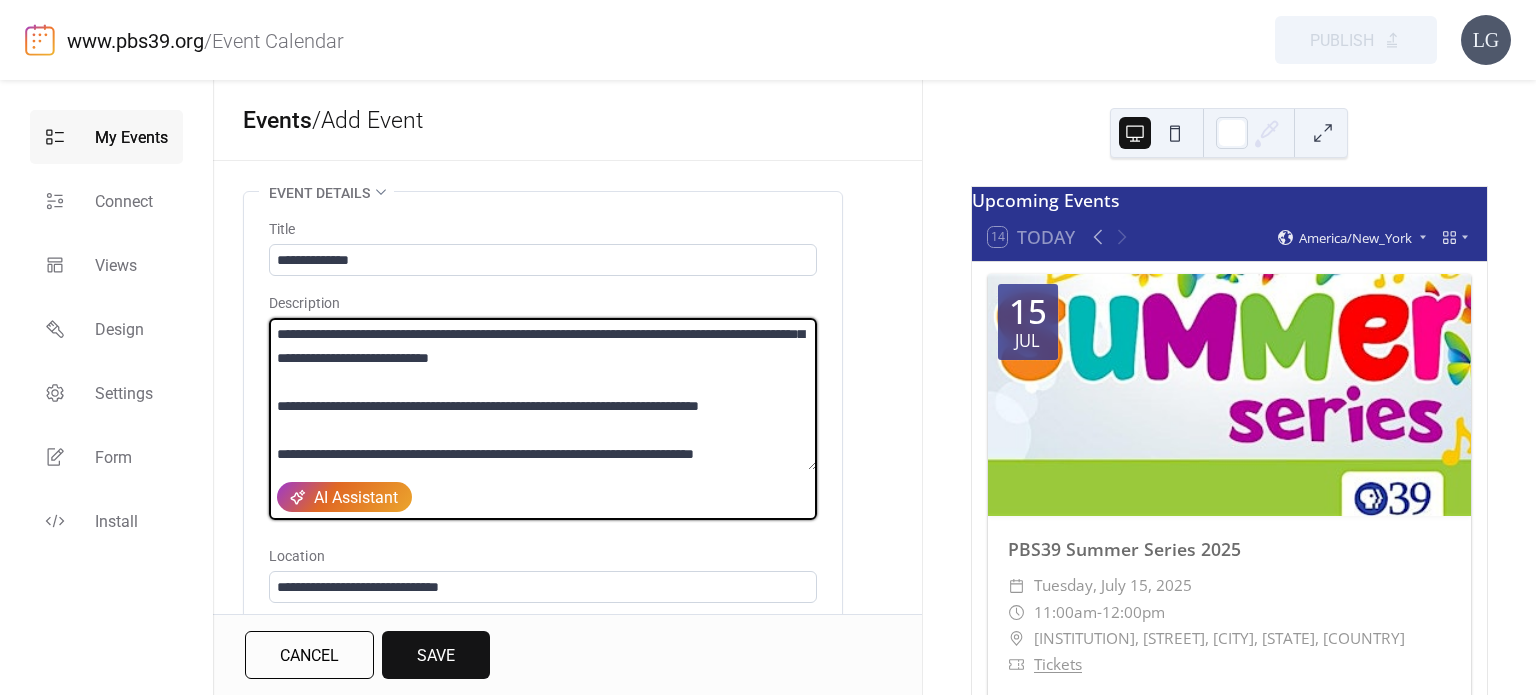 scroll, scrollTop: 352, scrollLeft: 0, axis: vertical 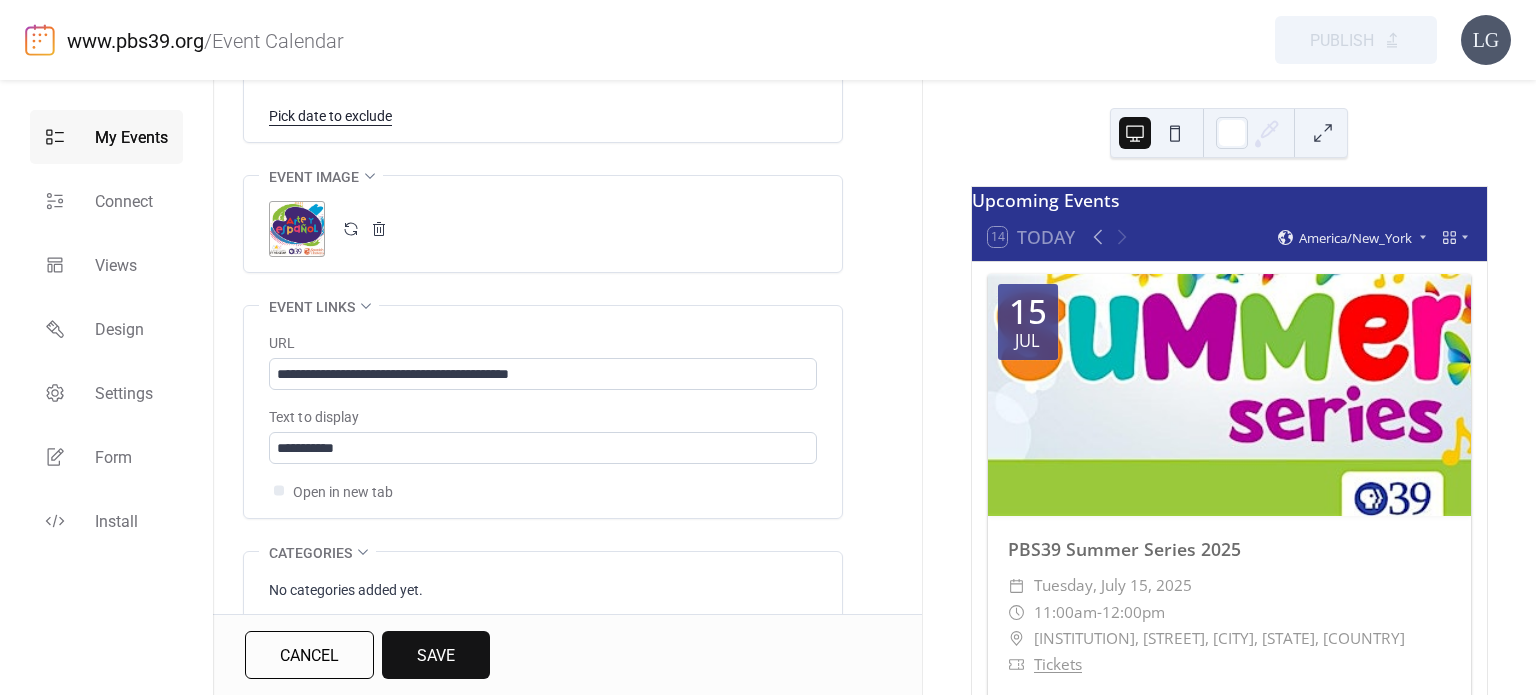 type on "**********" 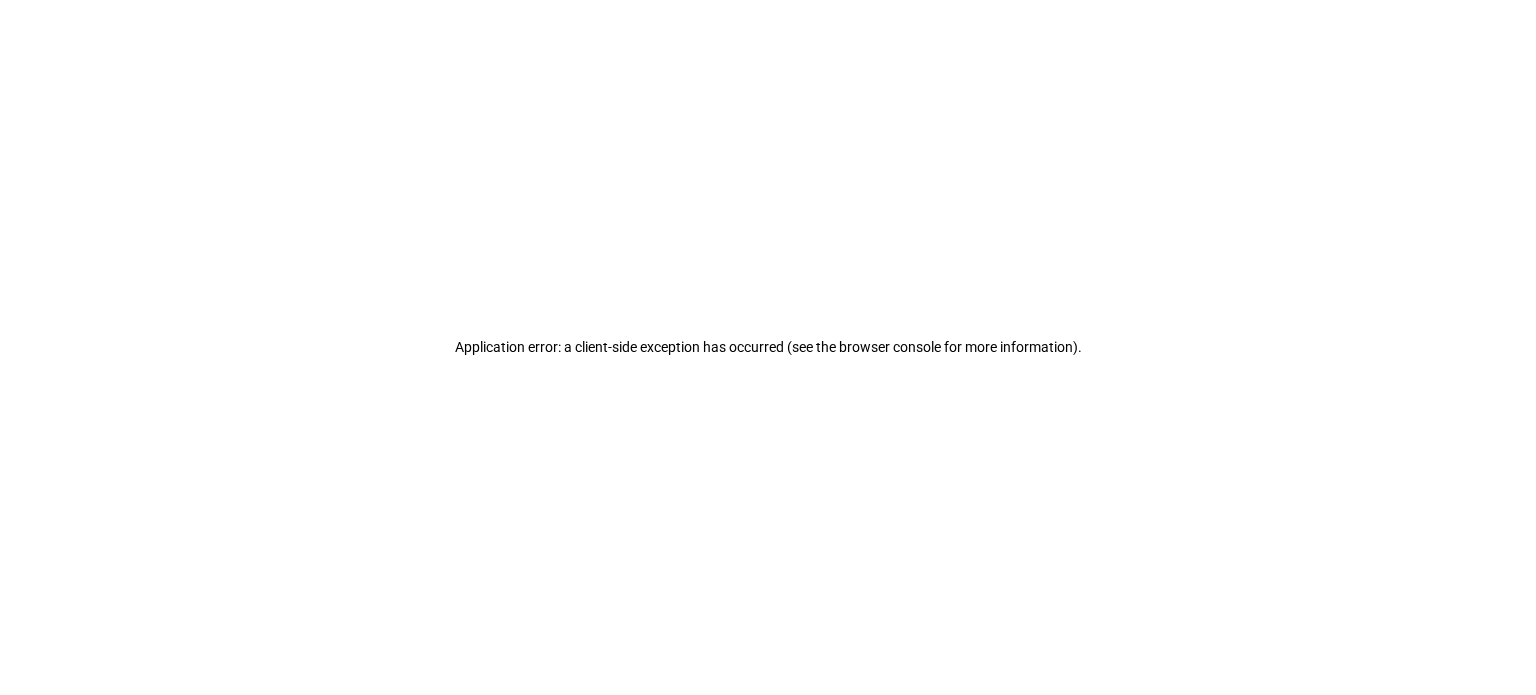 click on "Application error: a client-side exception has occurred (see the browser console for more information) ." at bounding box center (768, 347) 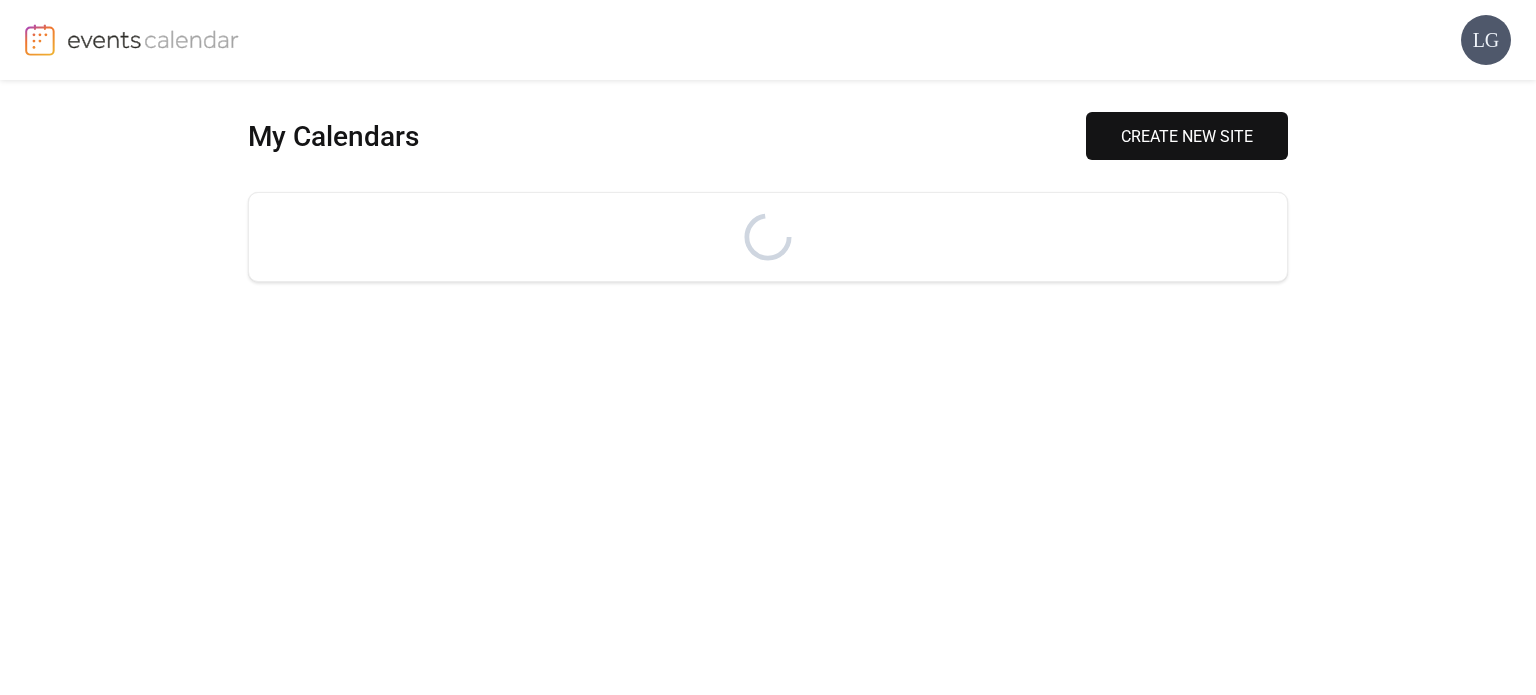 scroll, scrollTop: 0, scrollLeft: 0, axis: both 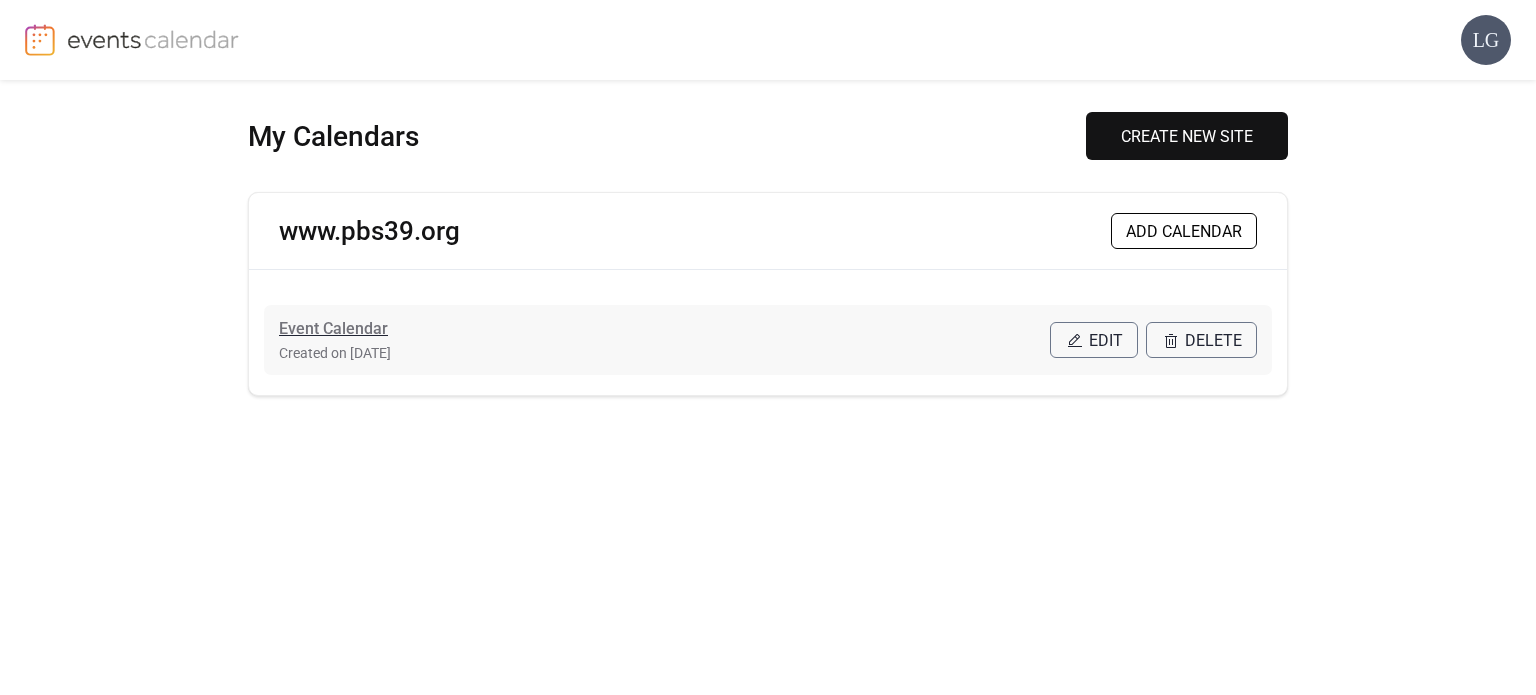 click on "Event Calendar" at bounding box center [333, 329] 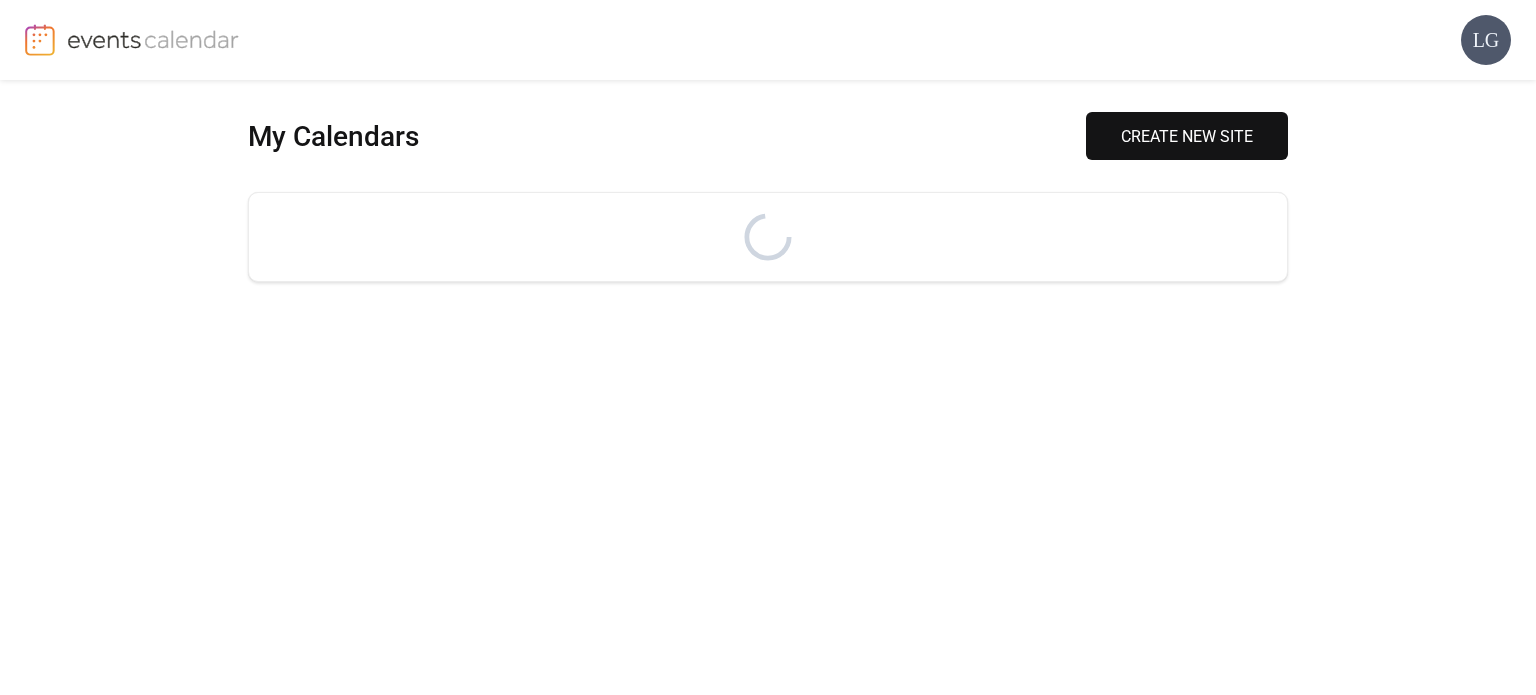 scroll, scrollTop: 0, scrollLeft: 0, axis: both 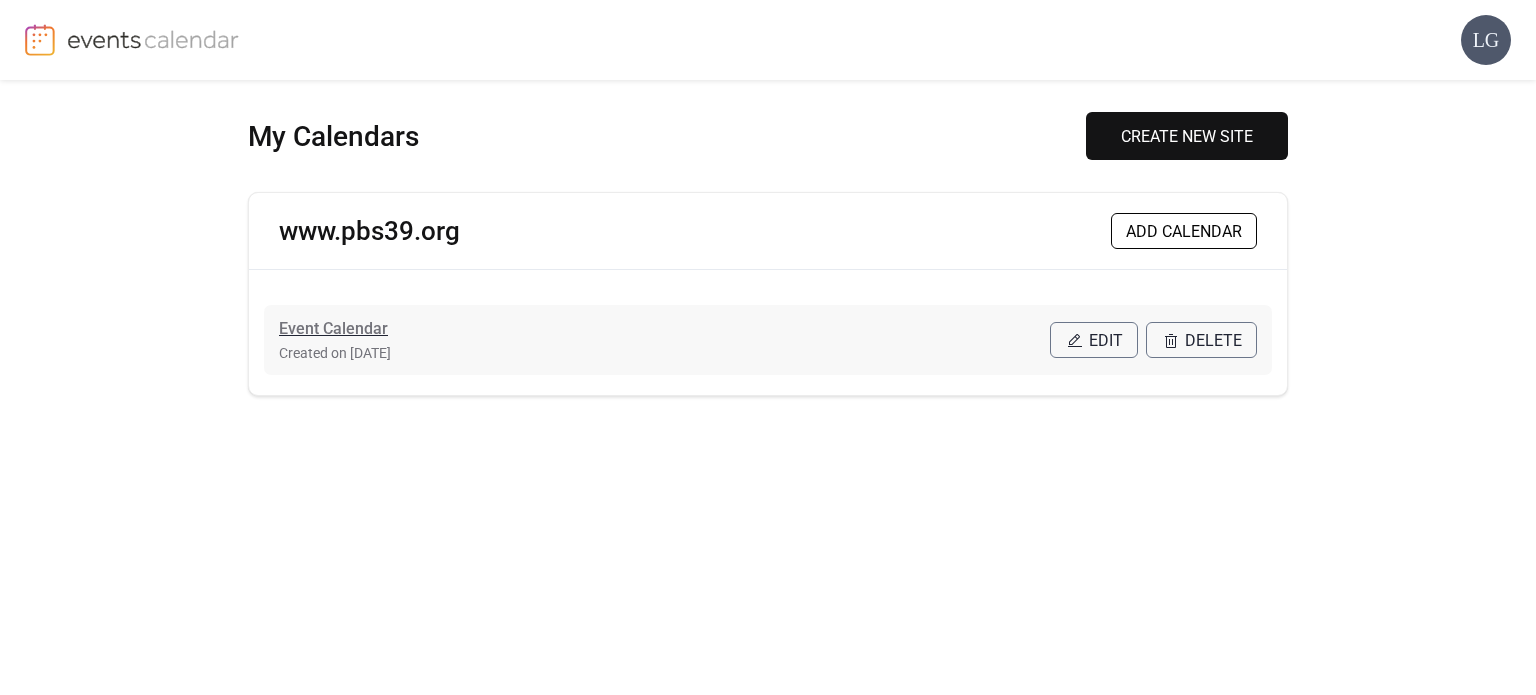 click on "Event Calendar" at bounding box center [333, 329] 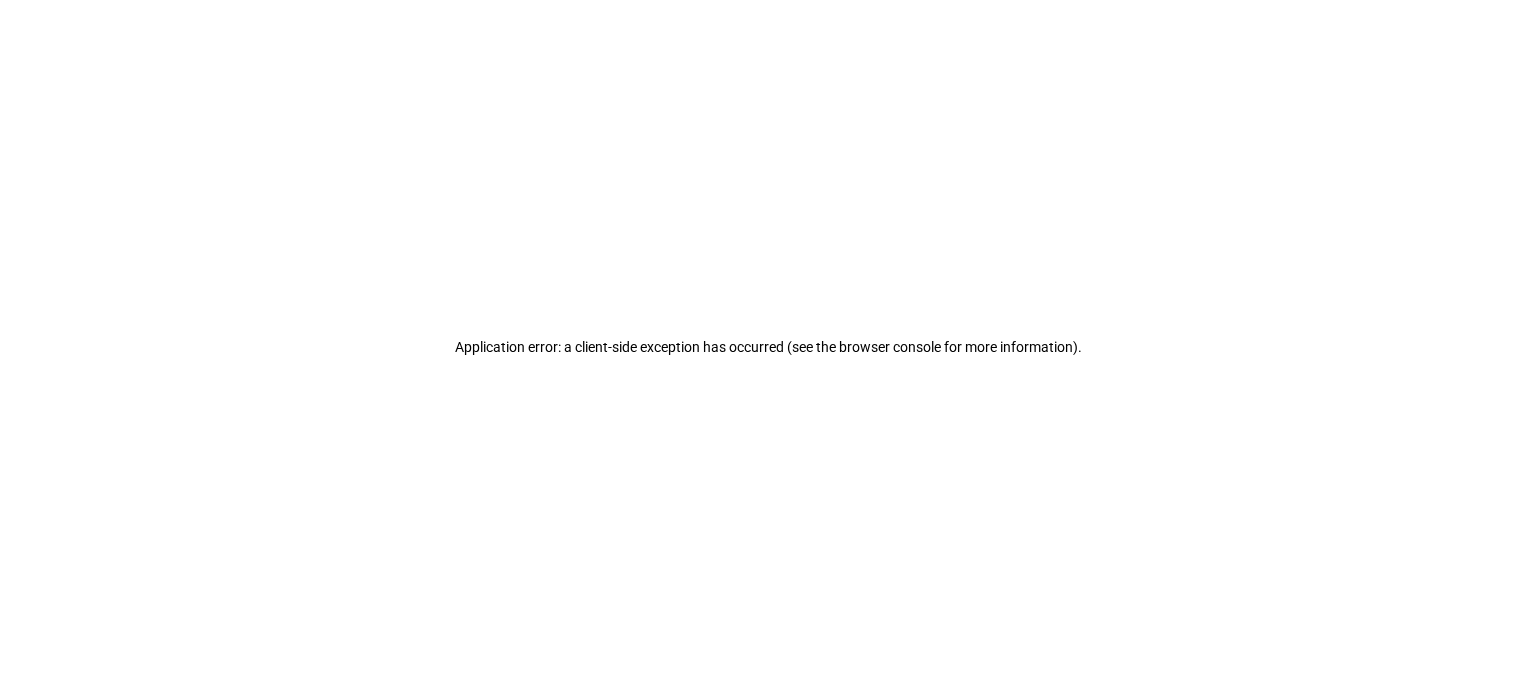 drag, startPoint x: 1444, startPoint y: 7, endPoint x: 976, endPoint y: 351, distance: 580.827 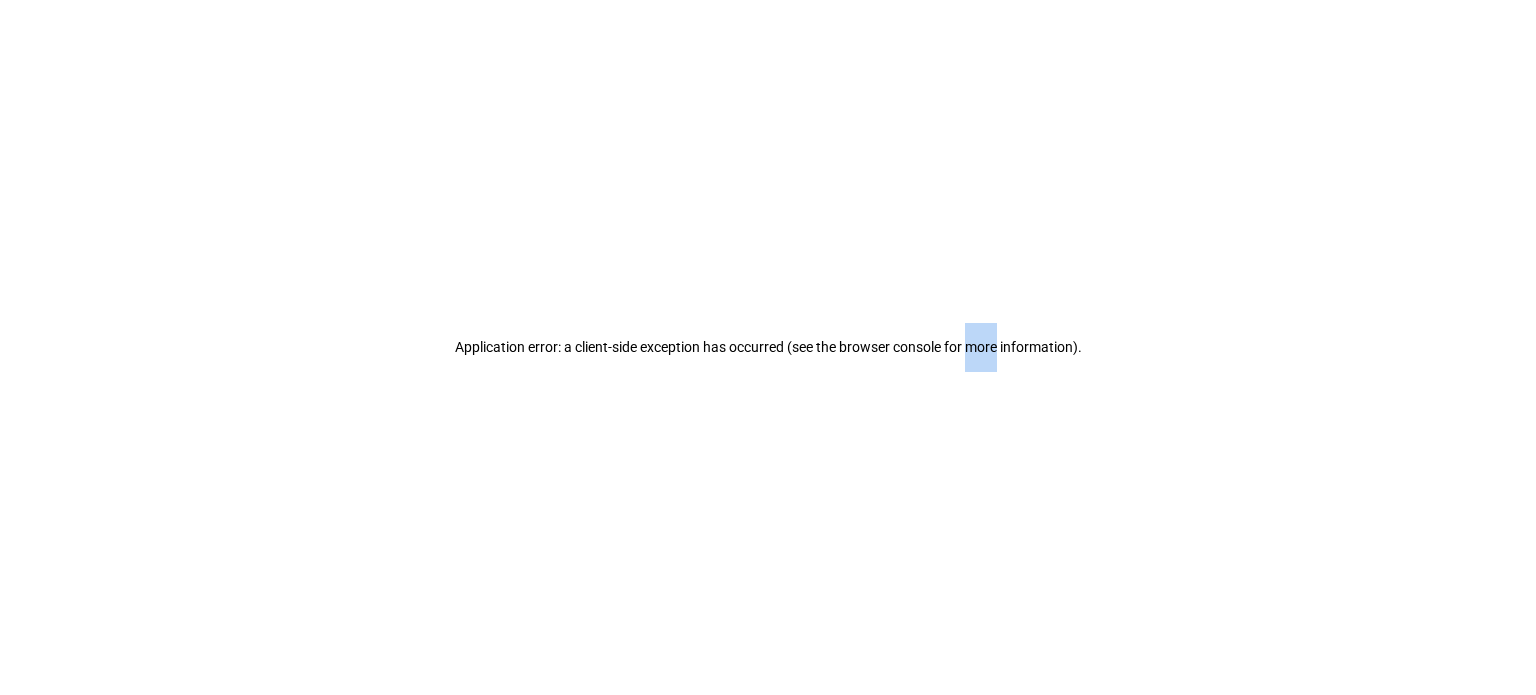 click on "Application error: a client-side exception has occurred (see the browser console for more information) ." at bounding box center (768, 347) 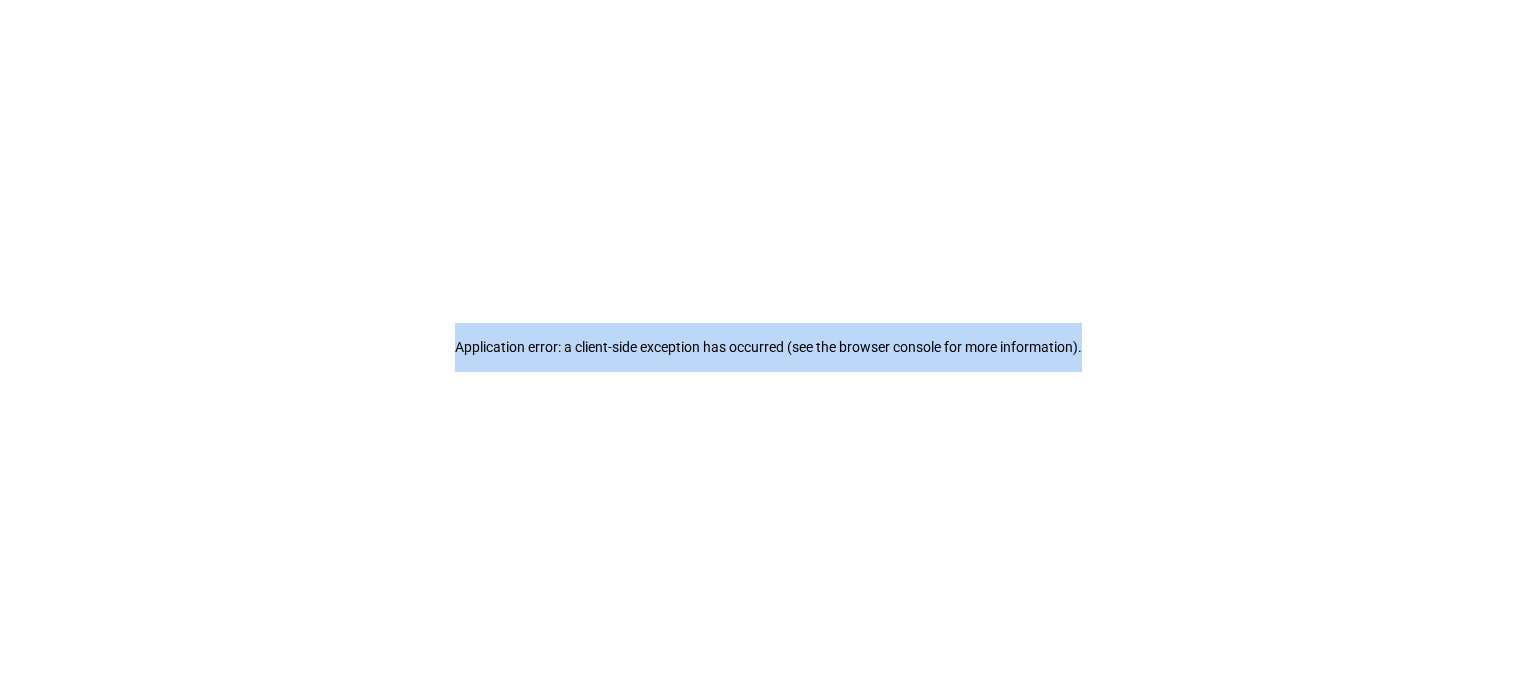 click on "Application error: a client-side exception has occurred (see the browser console for more information) ." at bounding box center [768, 347] 